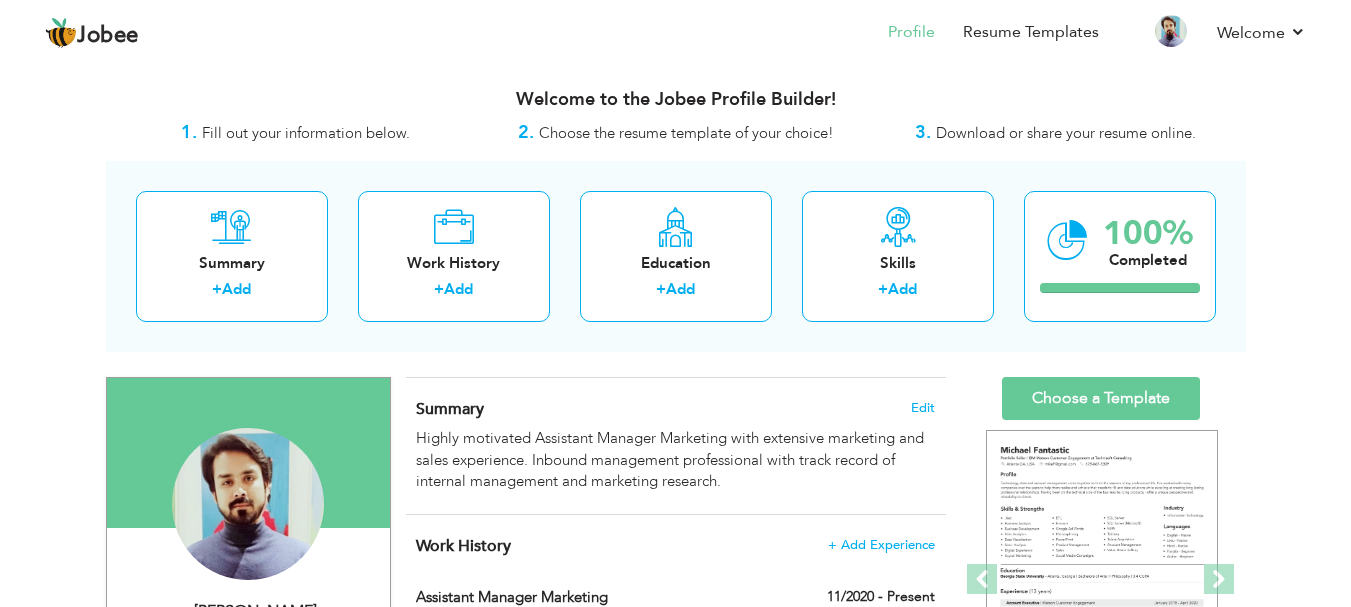 scroll, scrollTop: 0, scrollLeft: 0, axis: both 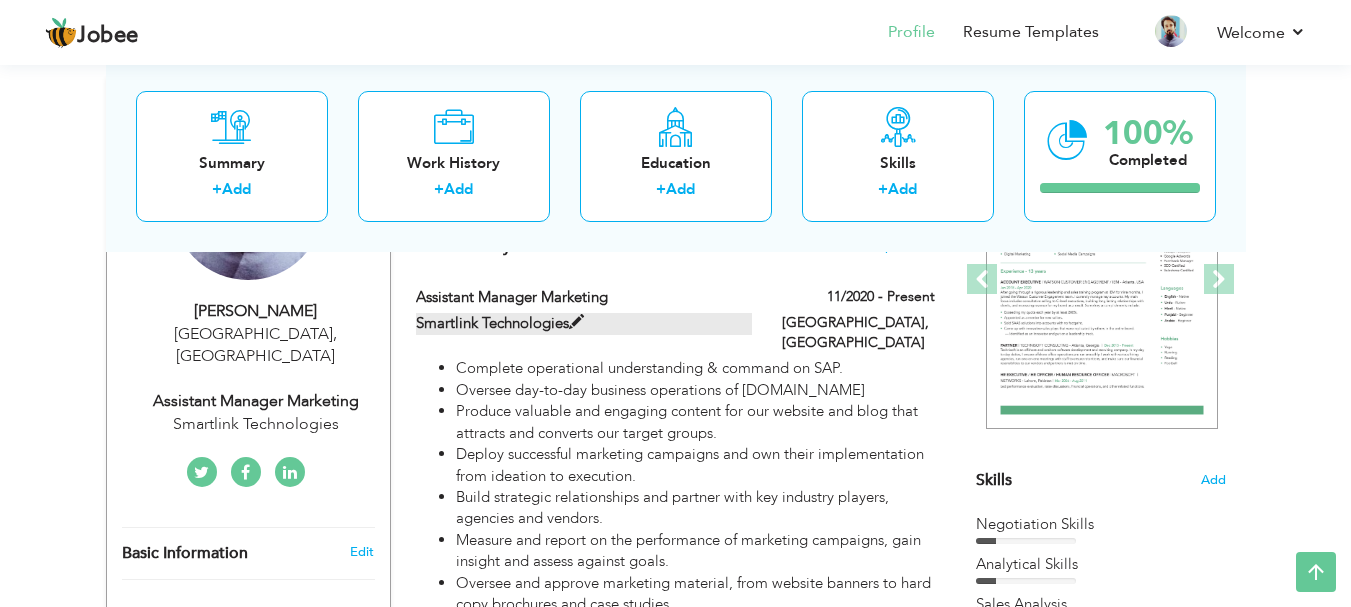 click at bounding box center (576, 322) 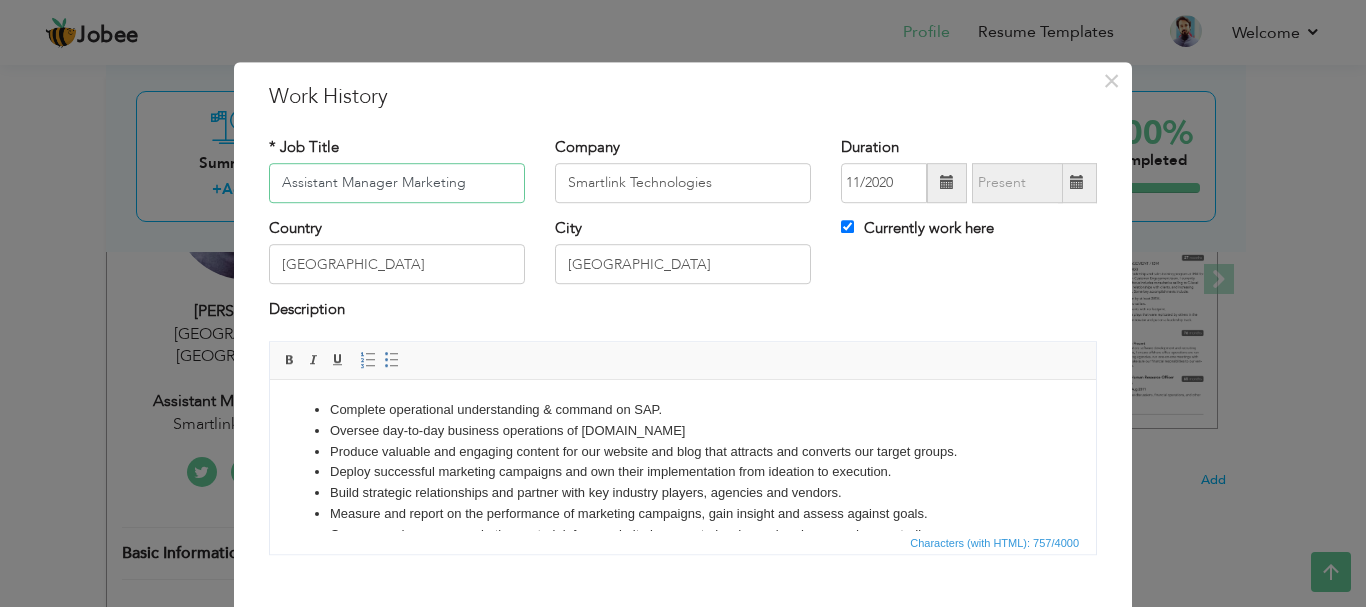 drag, startPoint x: 466, startPoint y: 186, endPoint x: 268, endPoint y: 200, distance: 198.49434 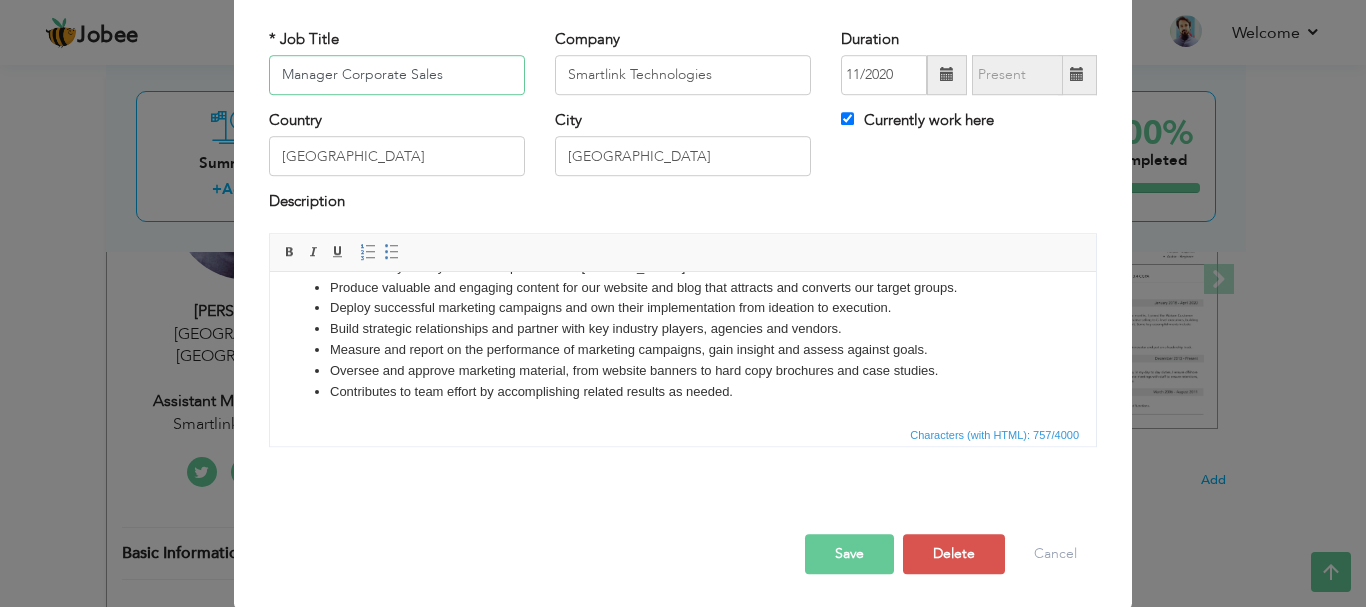 scroll, scrollTop: 110, scrollLeft: 0, axis: vertical 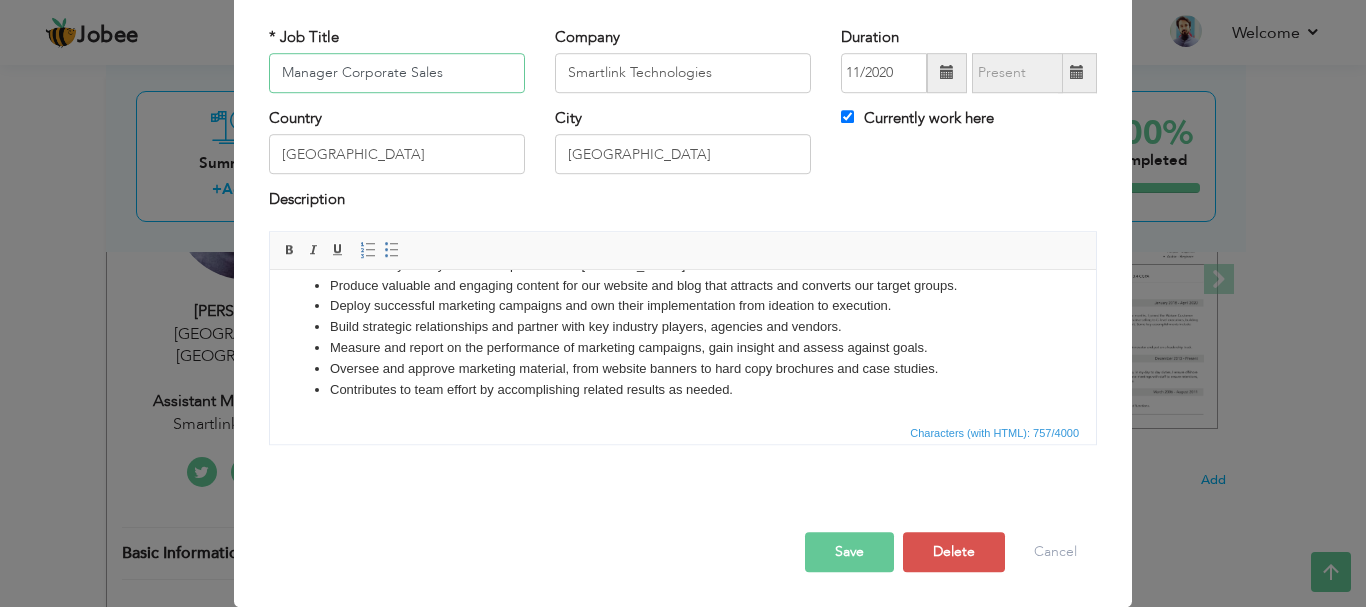 type on "Manager Corporate Sales" 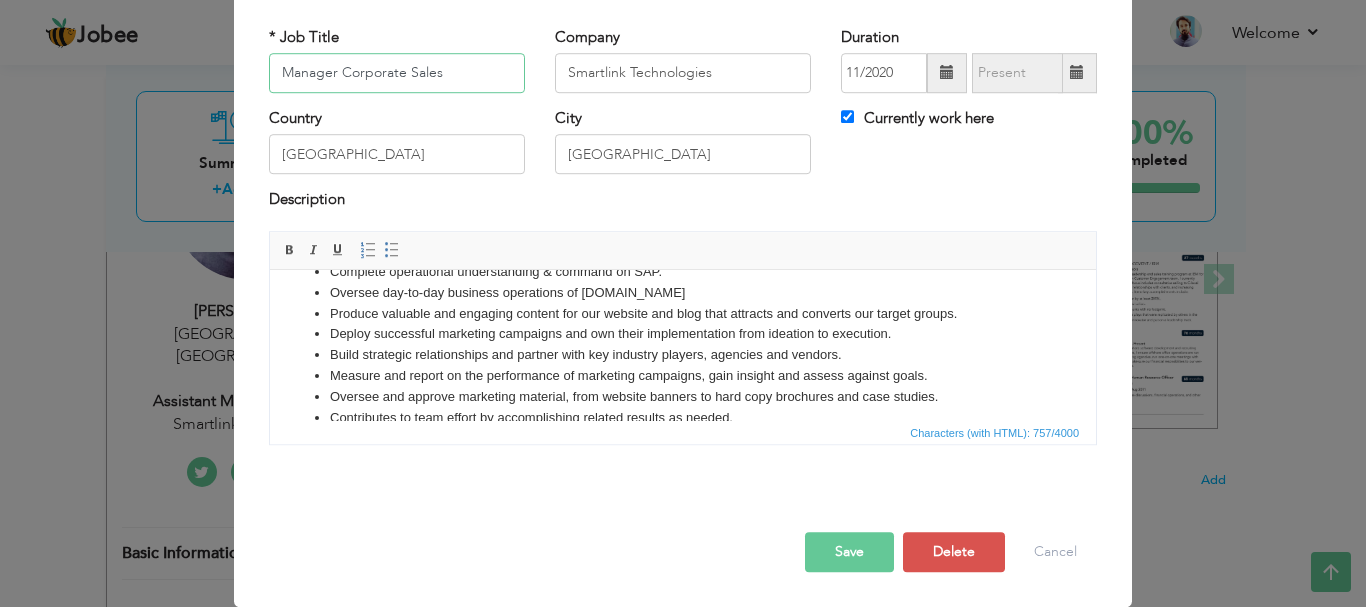 scroll, scrollTop: 0, scrollLeft: 0, axis: both 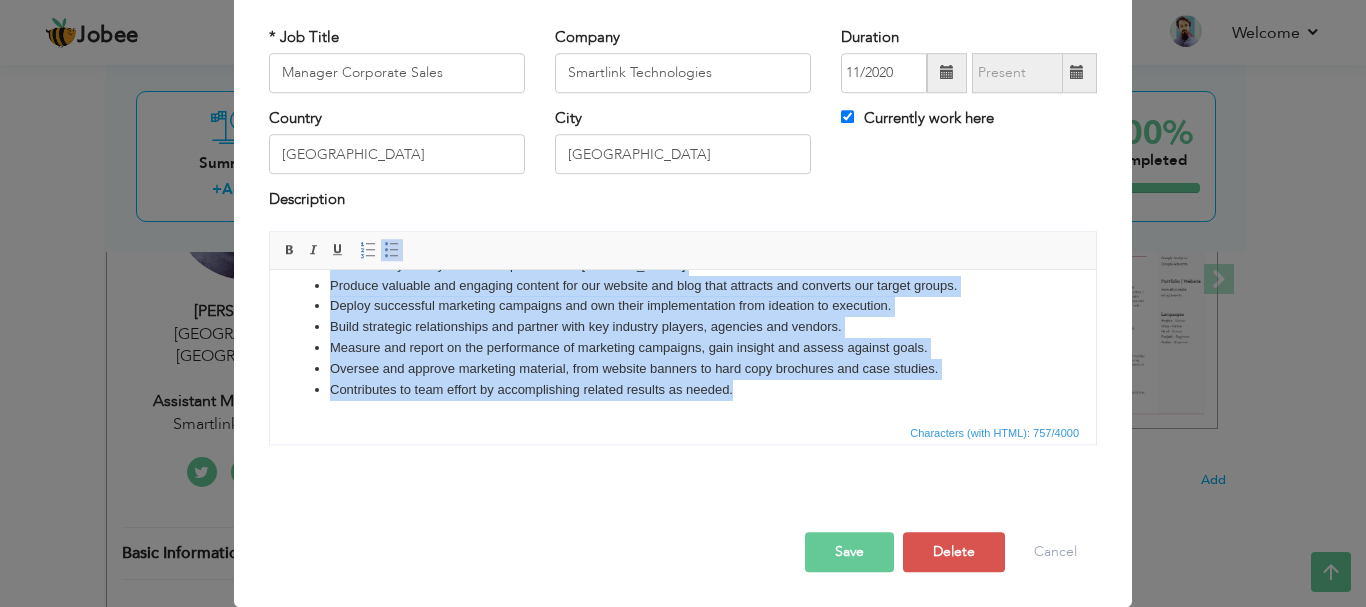drag, startPoint x: 326, startPoint y: 300, endPoint x: 1097, endPoint y: 695, distance: 866.29443 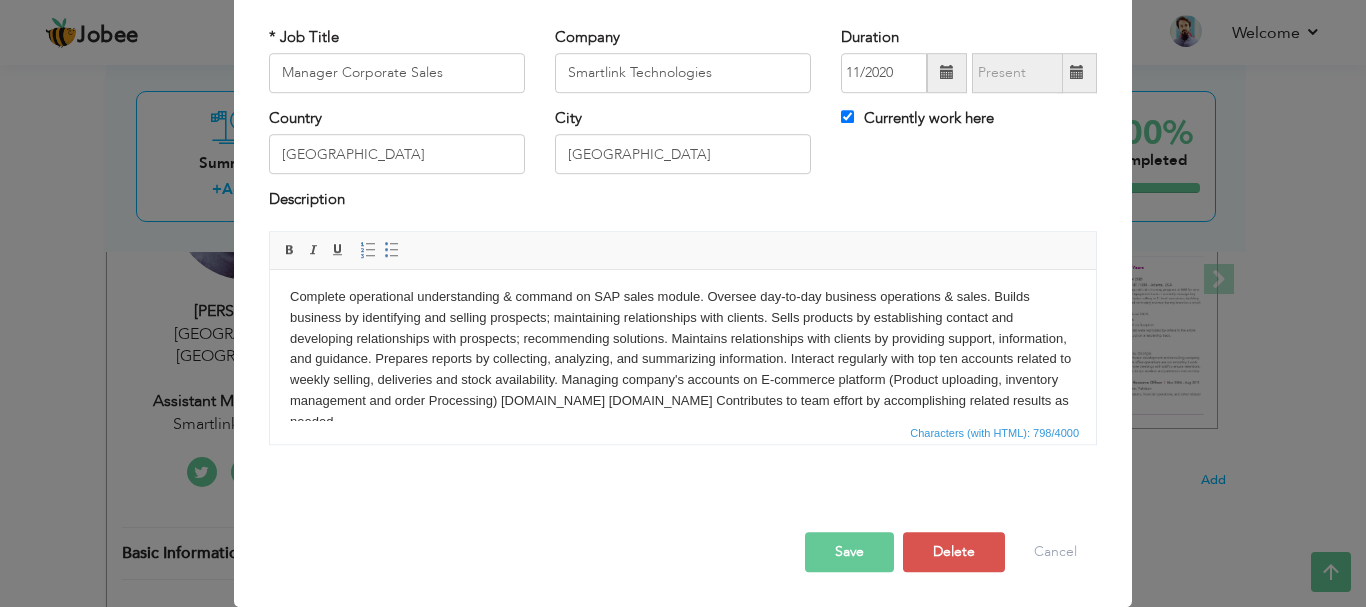 scroll, scrollTop: 0, scrollLeft: 0, axis: both 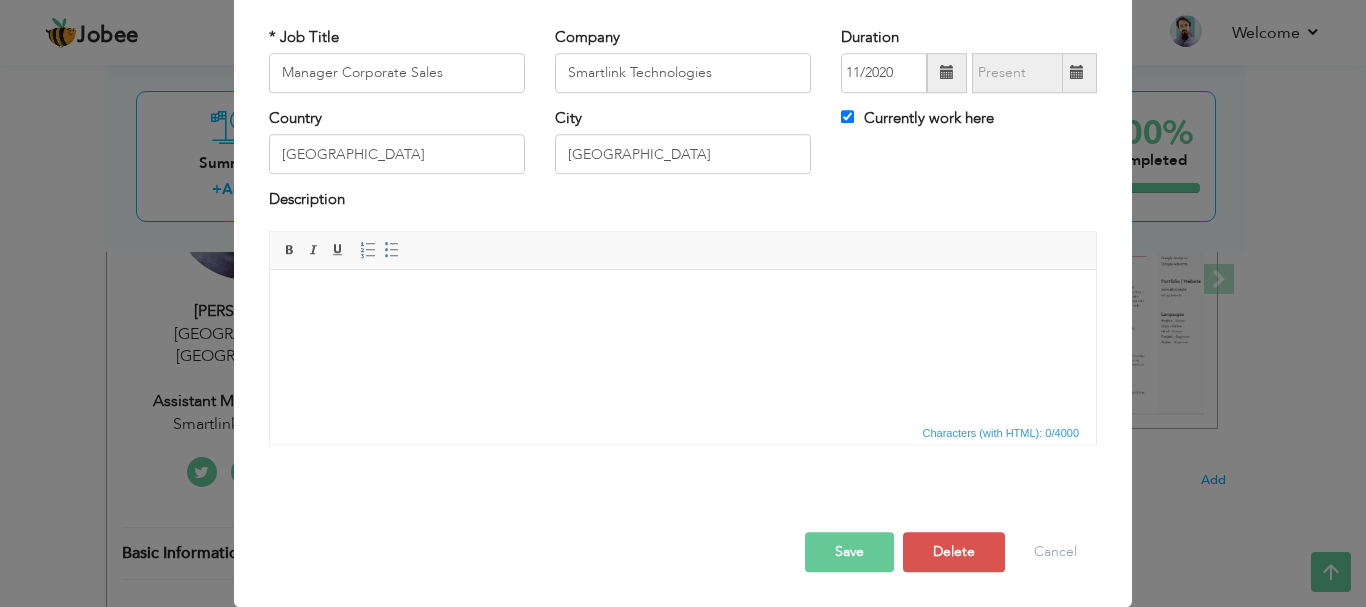 click at bounding box center (683, 299) 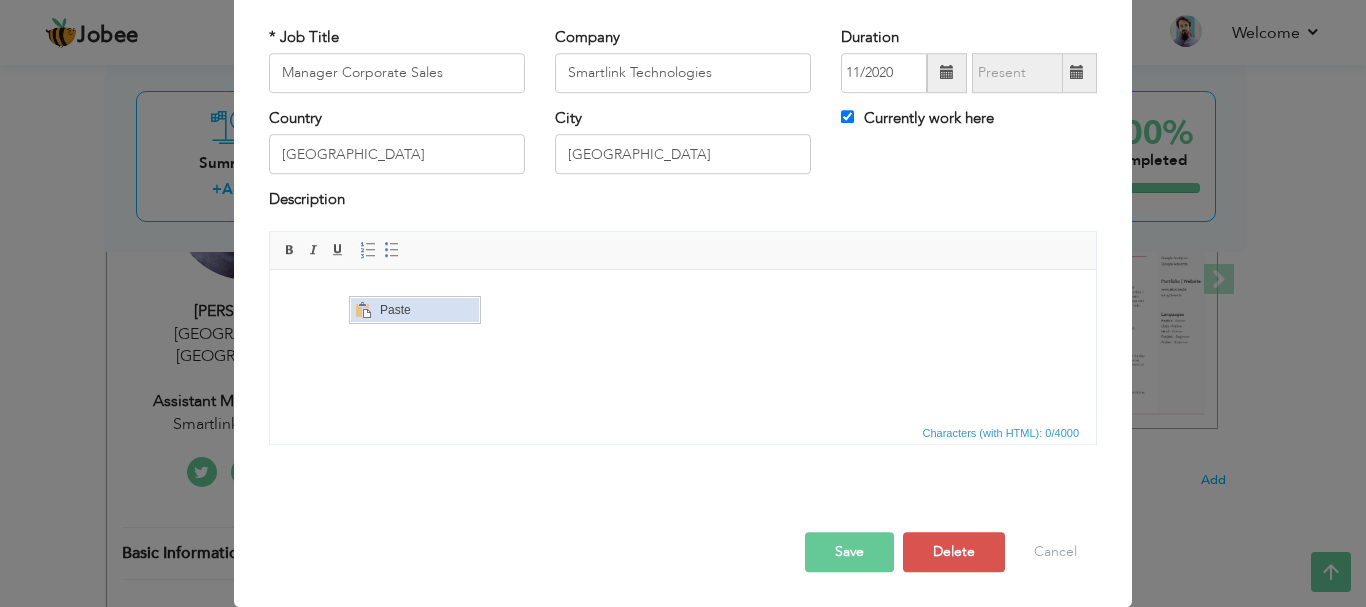 click on "Paste" at bounding box center [426, 309] 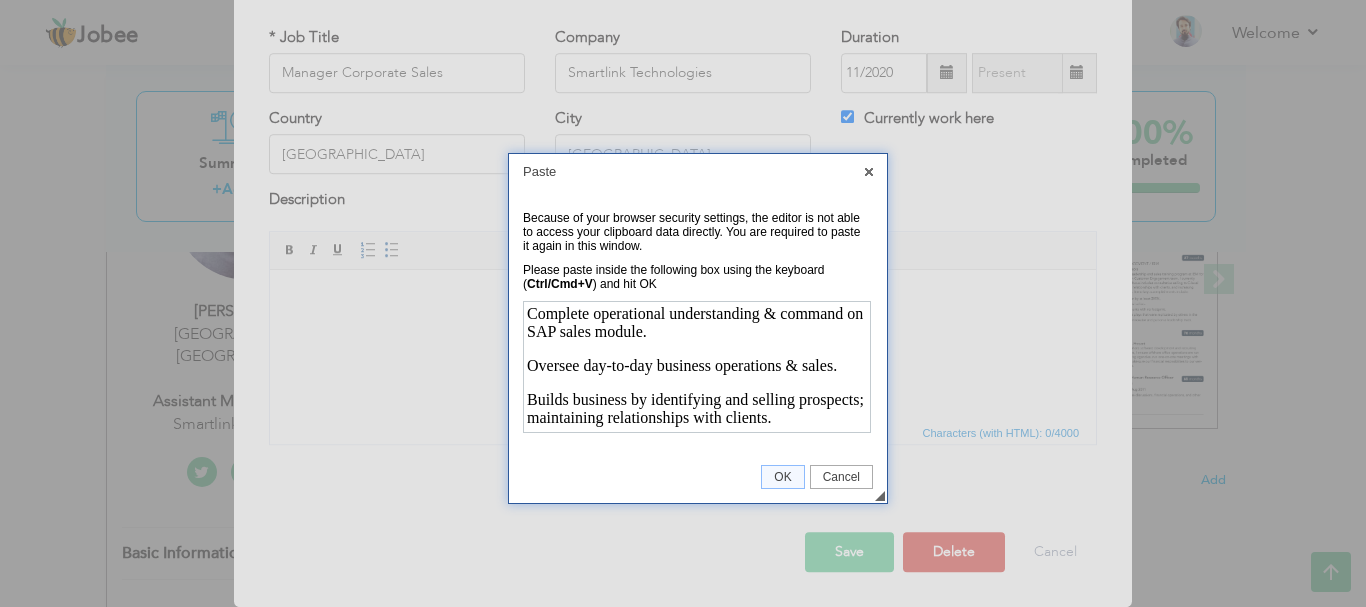 scroll, scrollTop: 0, scrollLeft: 0, axis: both 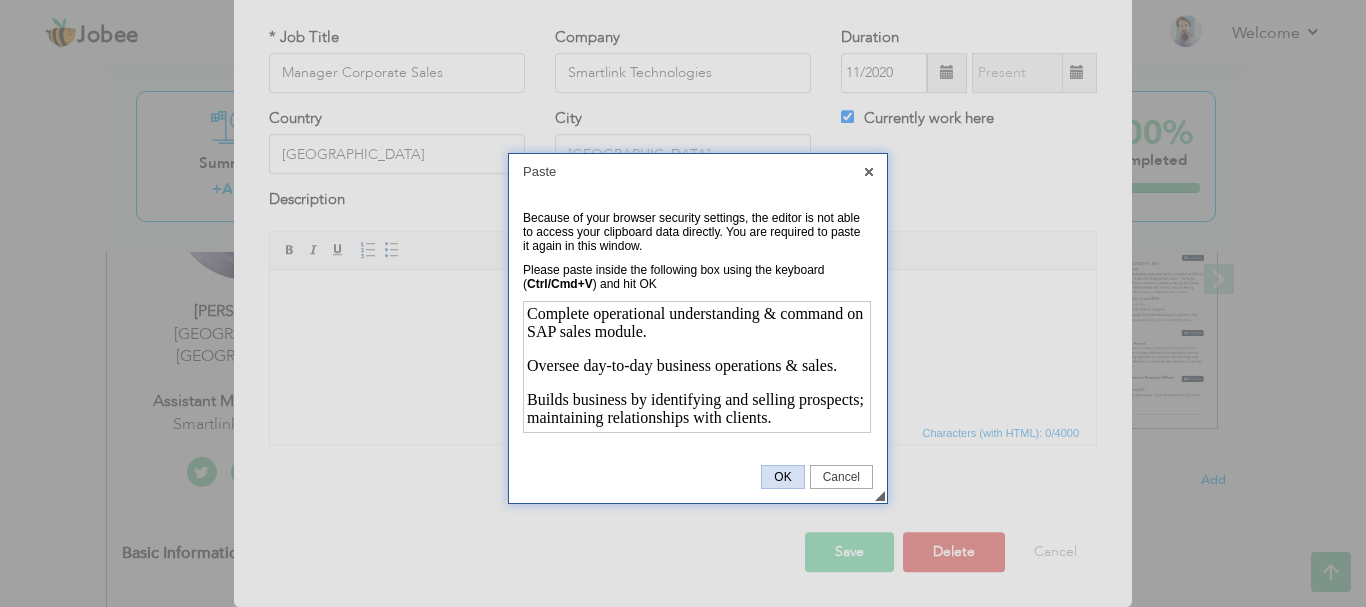 click on "OK" at bounding box center [782, 477] 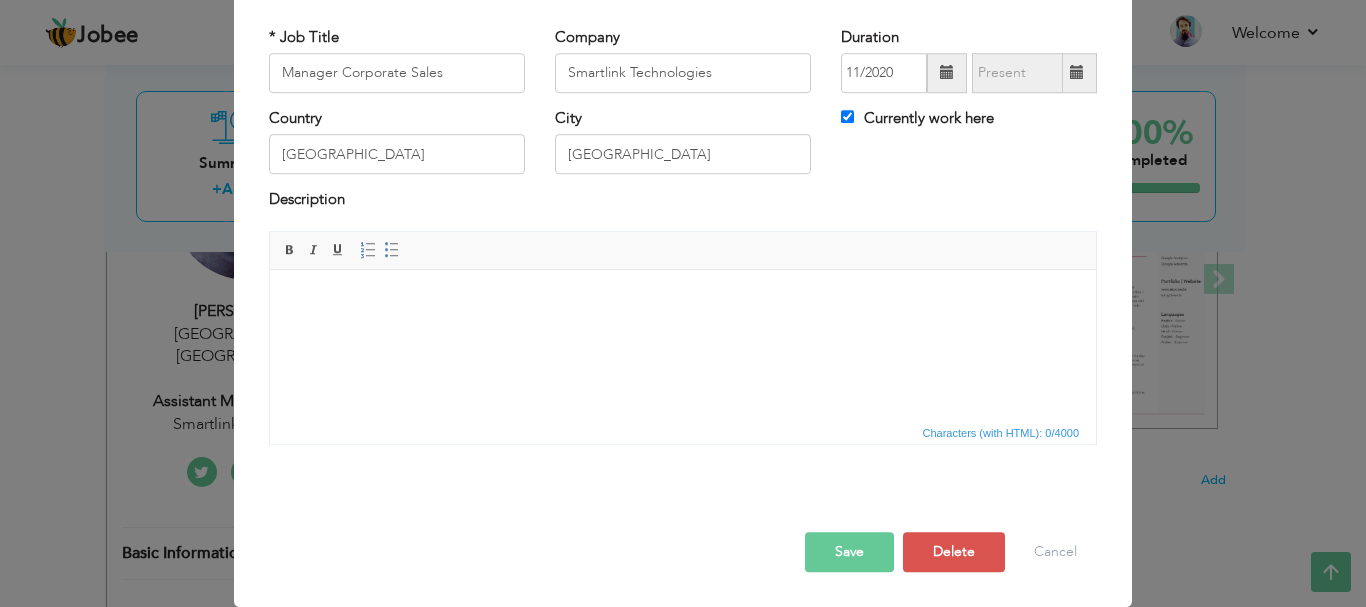 click at bounding box center [683, 299] 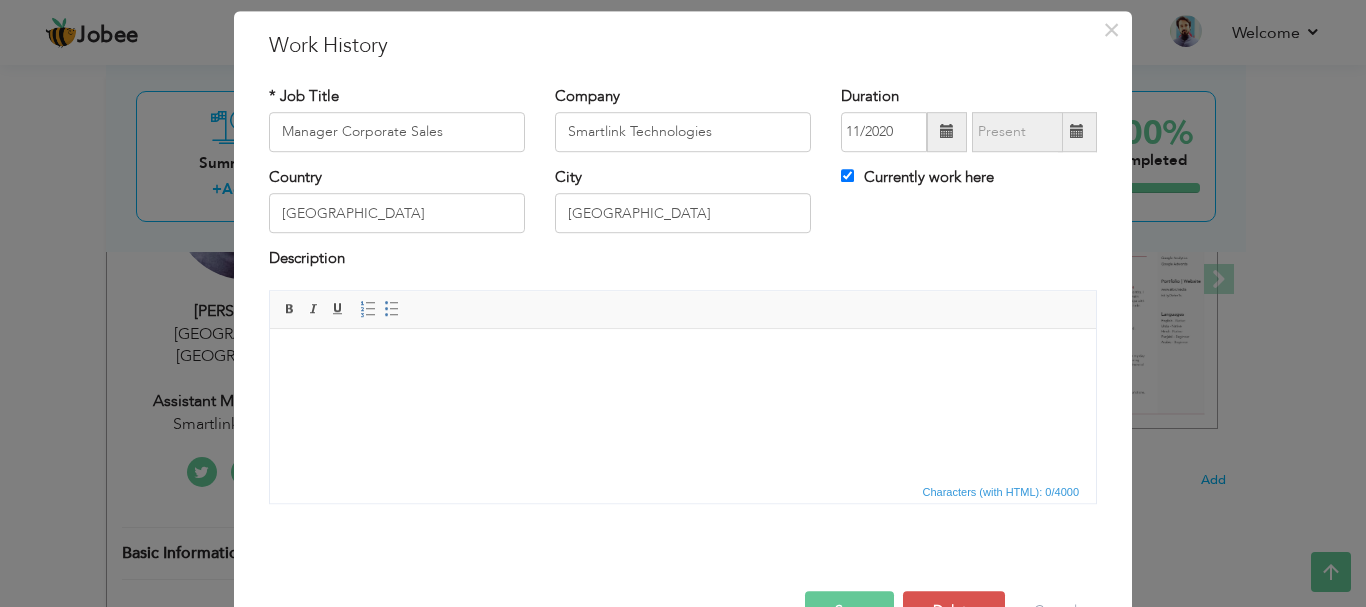 scroll, scrollTop: 110, scrollLeft: 0, axis: vertical 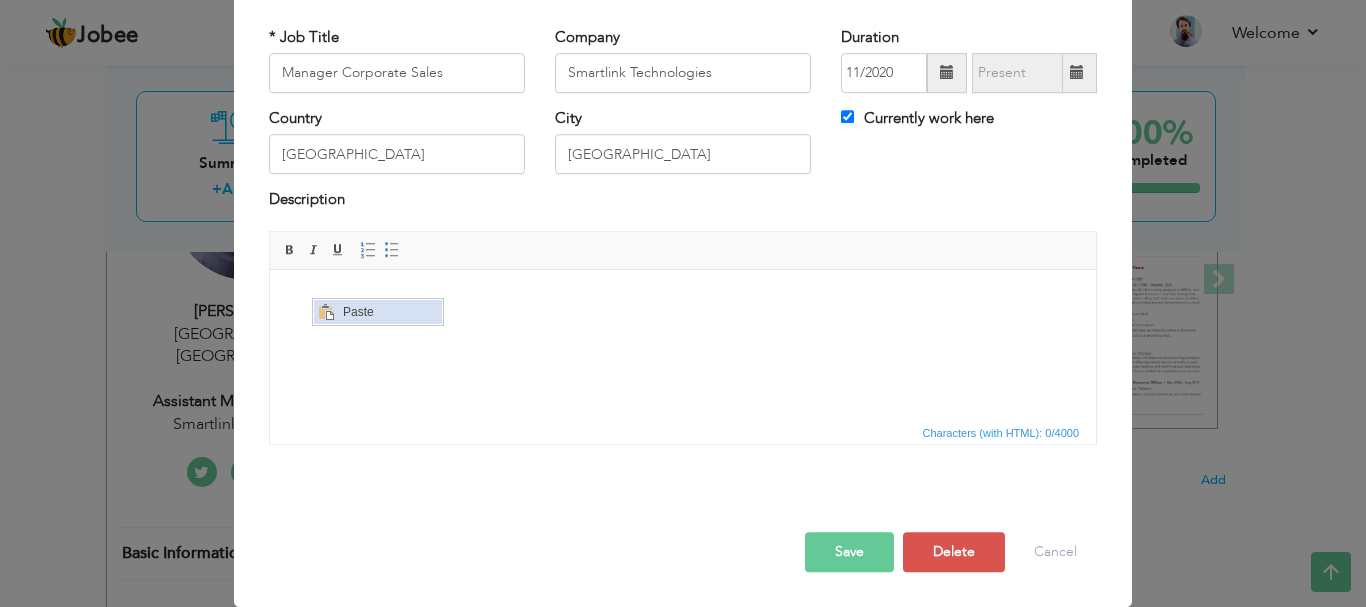 click on "Paste" at bounding box center [389, 311] 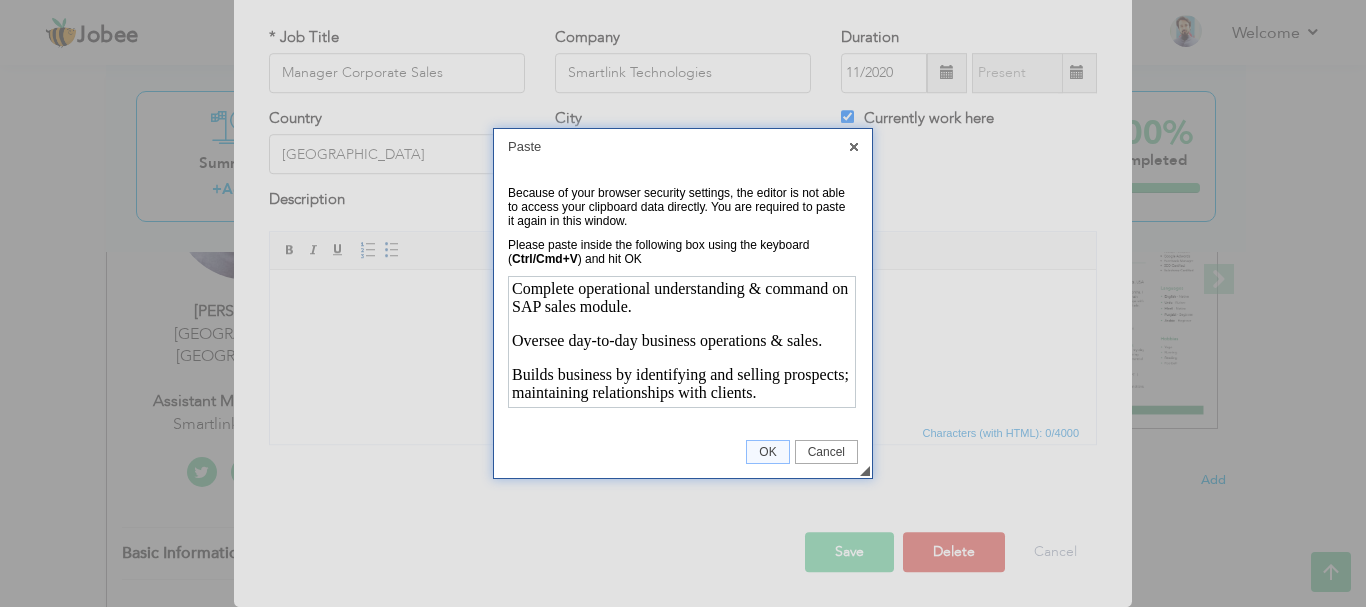 scroll, scrollTop: 0, scrollLeft: 0, axis: both 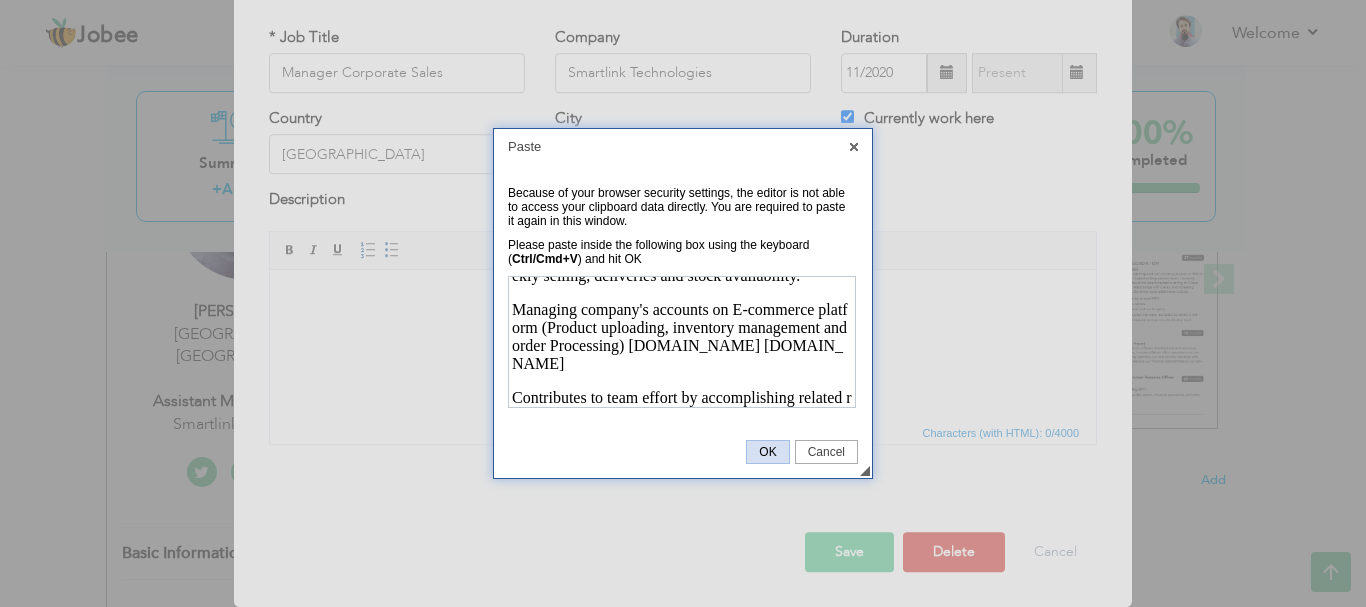 click on "OK" at bounding box center [767, 452] 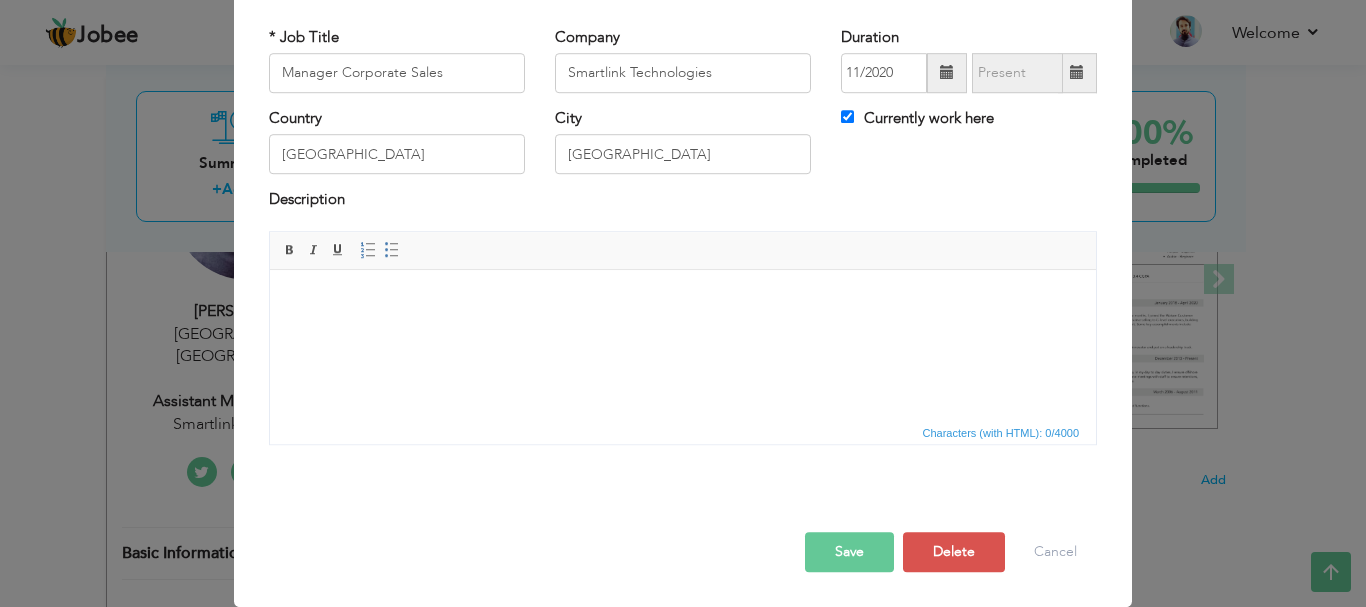 click at bounding box center (683, 299) 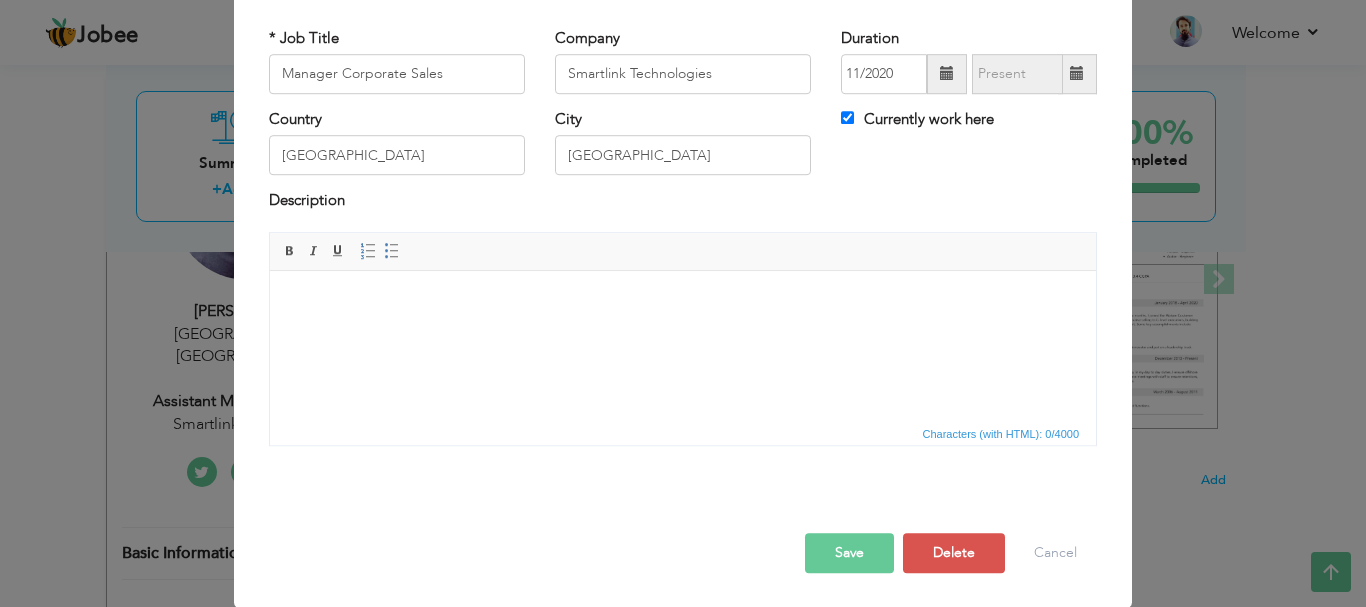 scroll, scrollTop: 110, scrollLeft: 0, axis: vertical 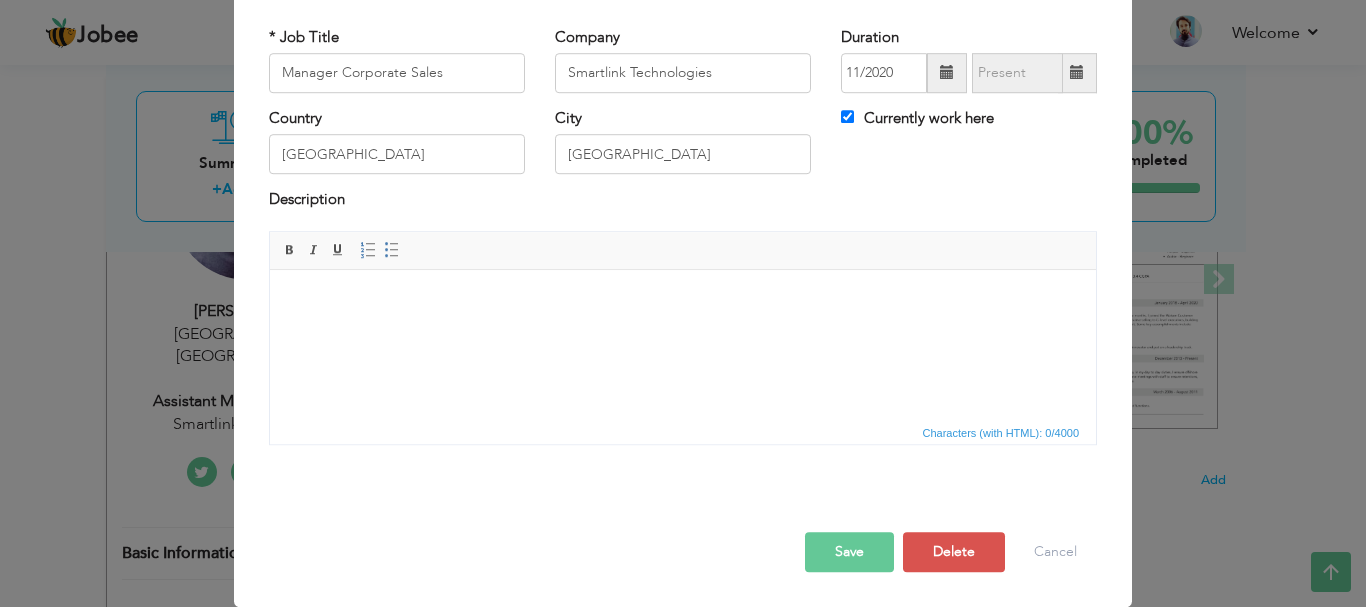 click at bounding box center [683, 299] 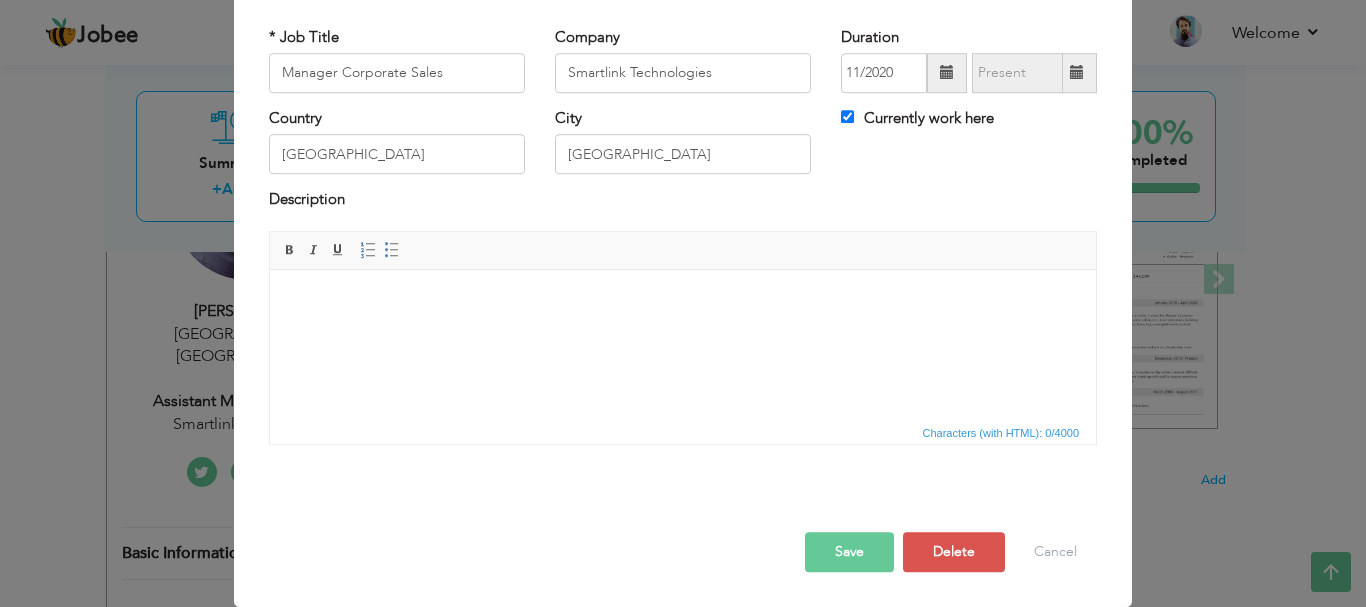 drag, startPoint x: 317, startPoint y: 327, endPoint x: 753, endPoint y: 345, distance: 436.3714 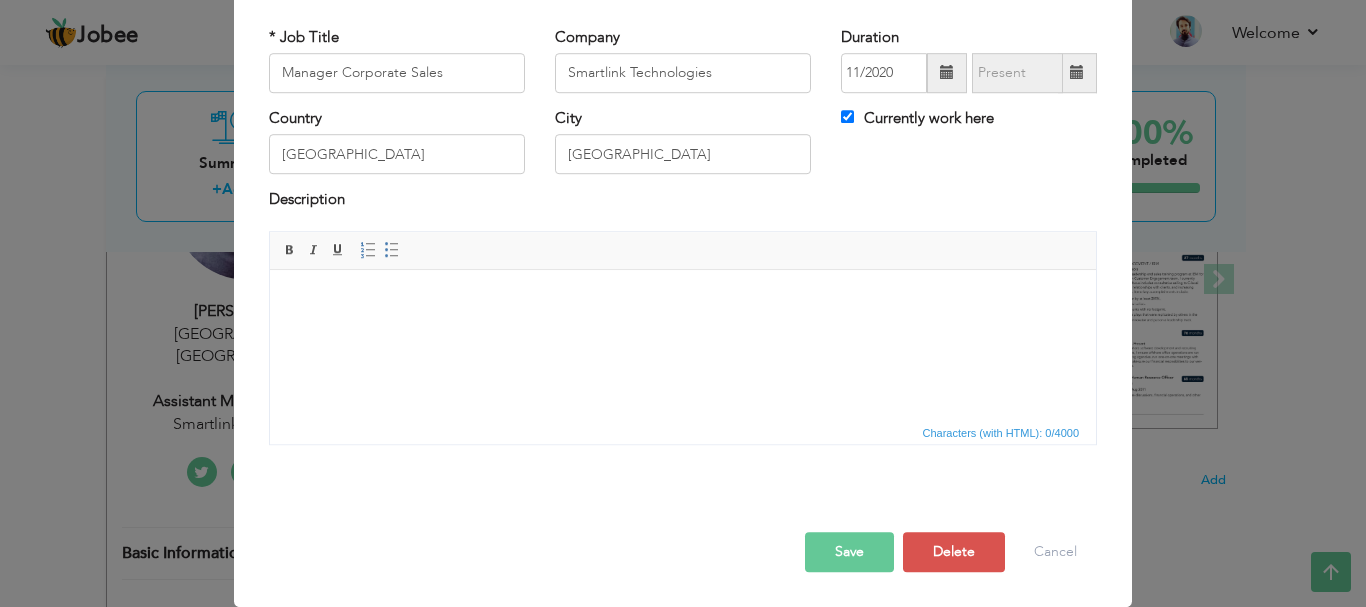 drag, startPoint x: 350, startPoint y: 312, endPoint x: 316, endPoint y: 303, distance: 35.17101 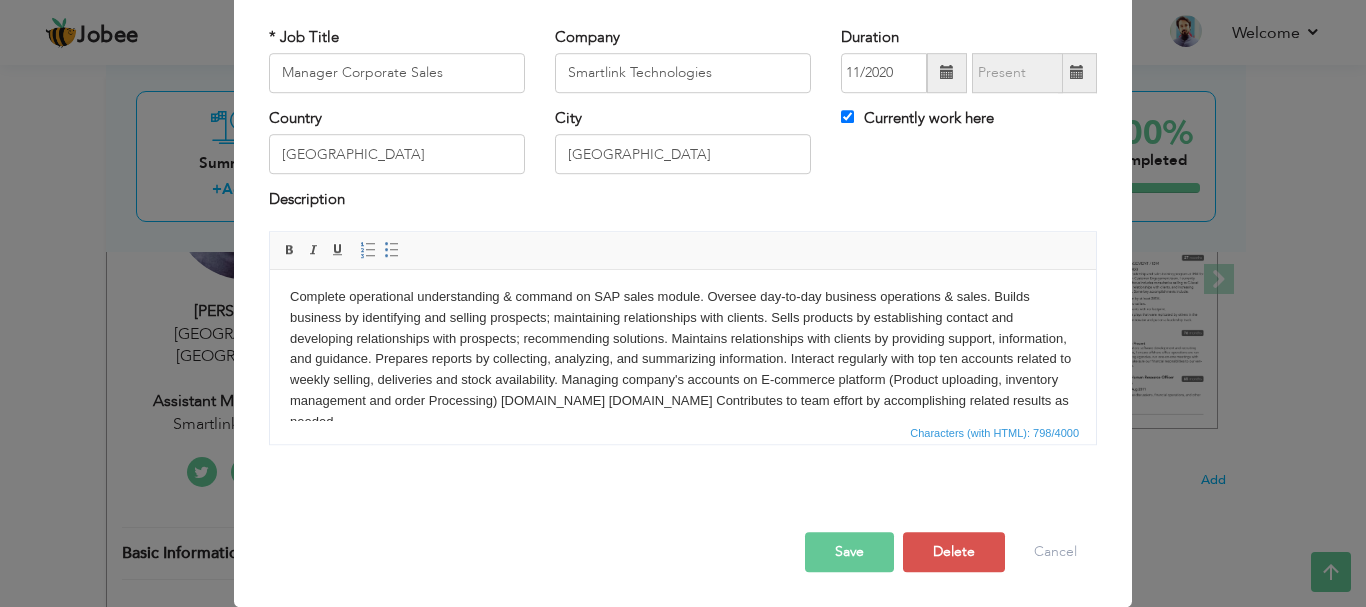 scroll, scrollTop: 0, scrollLeft: 0, axis: both 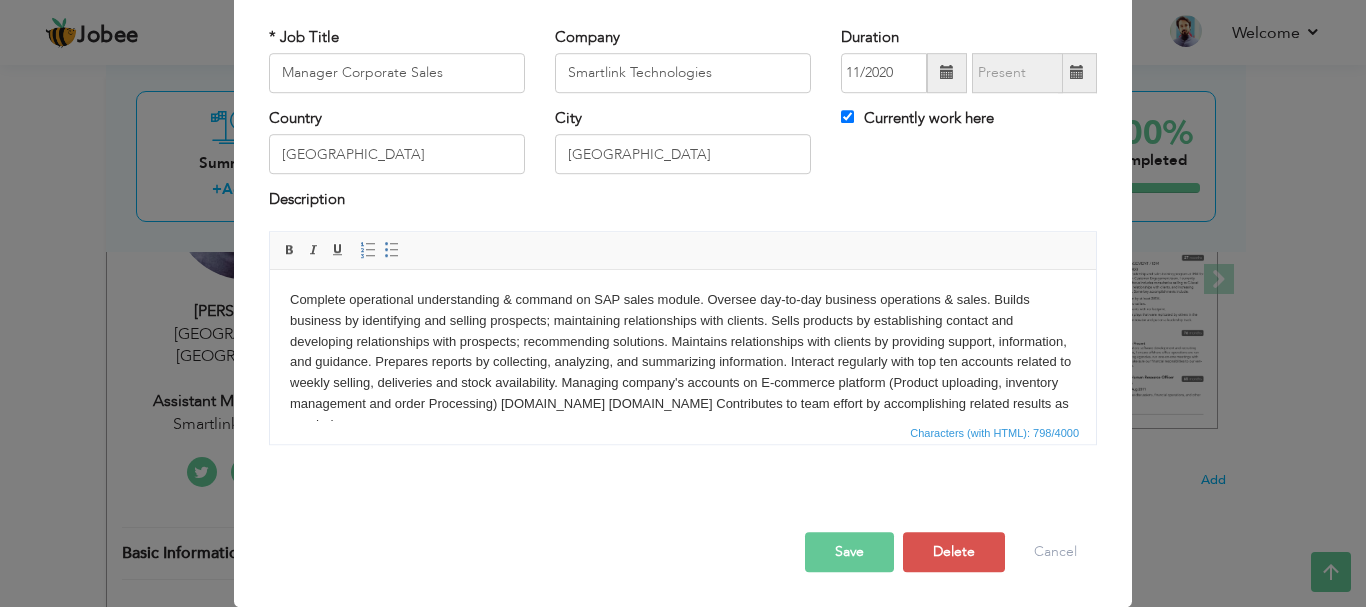 click on "Complete operational understanding & command on SAP sales module. Oversee day-to-day business operations & sales. Builds business by identifying and selling prospects; maintaining relationships with clients. Sells products by establishing contact and developing relationships with prospects; recommending solutions. Maintains relationships with clients by providing support, information, and guidance. Prepares reports by collecting, analyzing, and summarizing information. Interact regularly with top ten accounts related to weekly selling, deliveries and stock availability. Managing company's accounts on E-commerce platform (Product uploading, inventory management and order Processing) [DOMAIN_NAME] [DOMAIN_NAME] Contributes to team effort by accomplishing related results as needed" at bounding box center (683, 362) 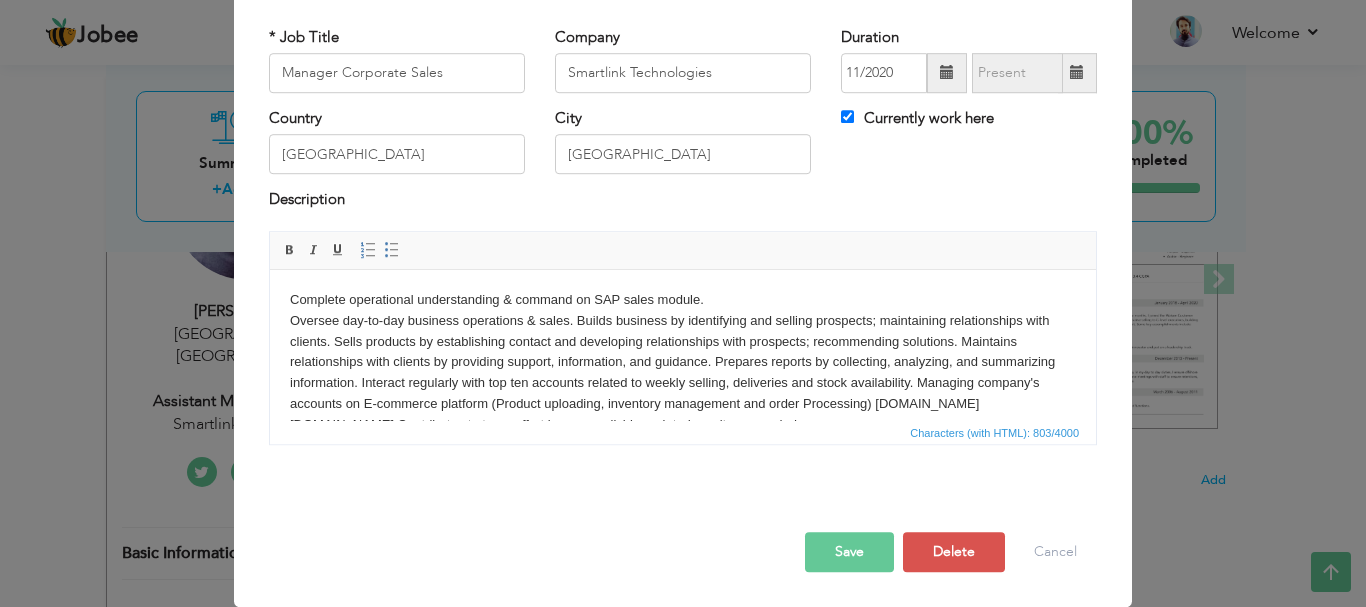 click on "Complete operational understanding & command on SAP sales module.  ​​​​​​​ Oversee day-to-day business operations & sales. Builds business by identifying and selling prospects; maintaining relationships with clients. Sells products by establishing contact and developing relationships with prospects; recommending solutions. Maintains relationships with clients by providing support, information, and guidance. Prepares reports by collecting, analyzing, and summarizing information. Interact regularly with top ten accounts related to weekly selling, deliveries and stock availability. Managing company's accounts on E-commerce platform (Product uploading, inventory management and order Processing) [DOMAIN_NAME] [DOMAIN_NAME] Contributes to team effort by accomplishing related results as needed" at bounding box center [683, 362] 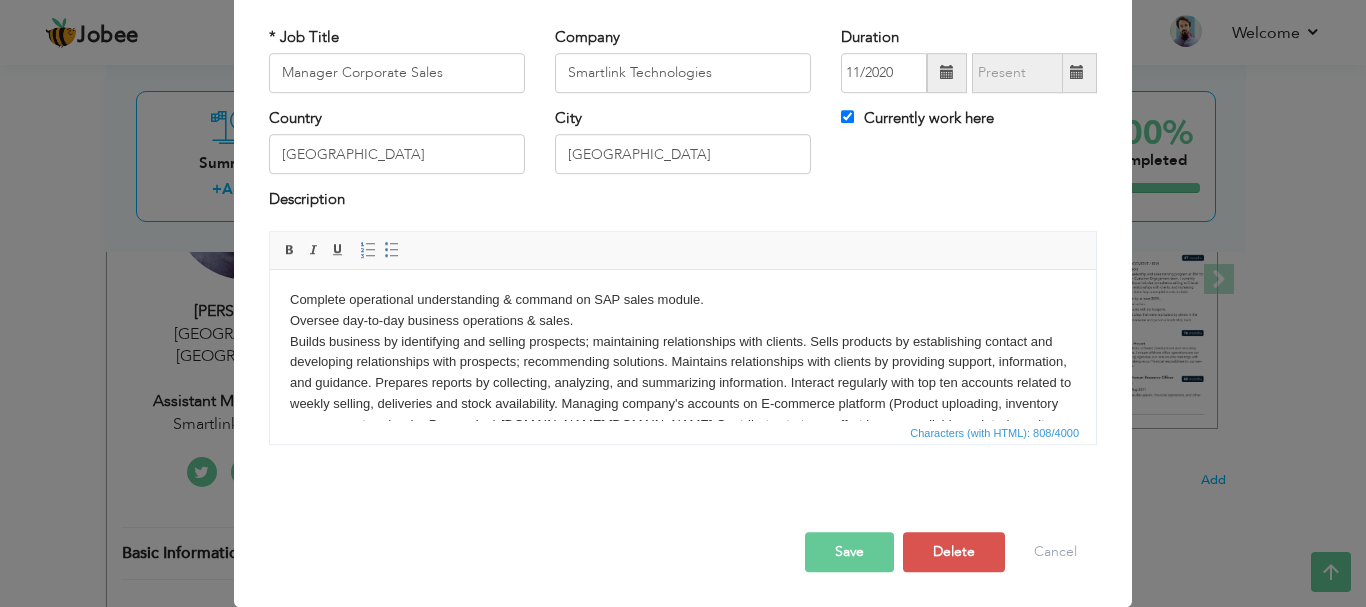 click on "Complete operational understanding & command on SAP sales module.  Oversee day-to-day business operations & sales.  ​​​​​​​ Builds business by identifying and selling prospects; maintaining relationships with clients. Sells products by establishing contact and developing relationships with prospects; recommending solutions. Maintains relationships with clients by providing support, information, and guidance. Prepares reports by collecting, analyzing, and summarizing information. Interact regularly with top ten accounts related to weekly selling, deliveries and stock availability. Managing company's accounts on E-commerce platform (Product uploading, inventory management and order Processing) [DOMAIN_NAME] [DOMAIN_NAME] Contributes to team effort by accomplishing related results as needed" at bounding box center (683, 372) 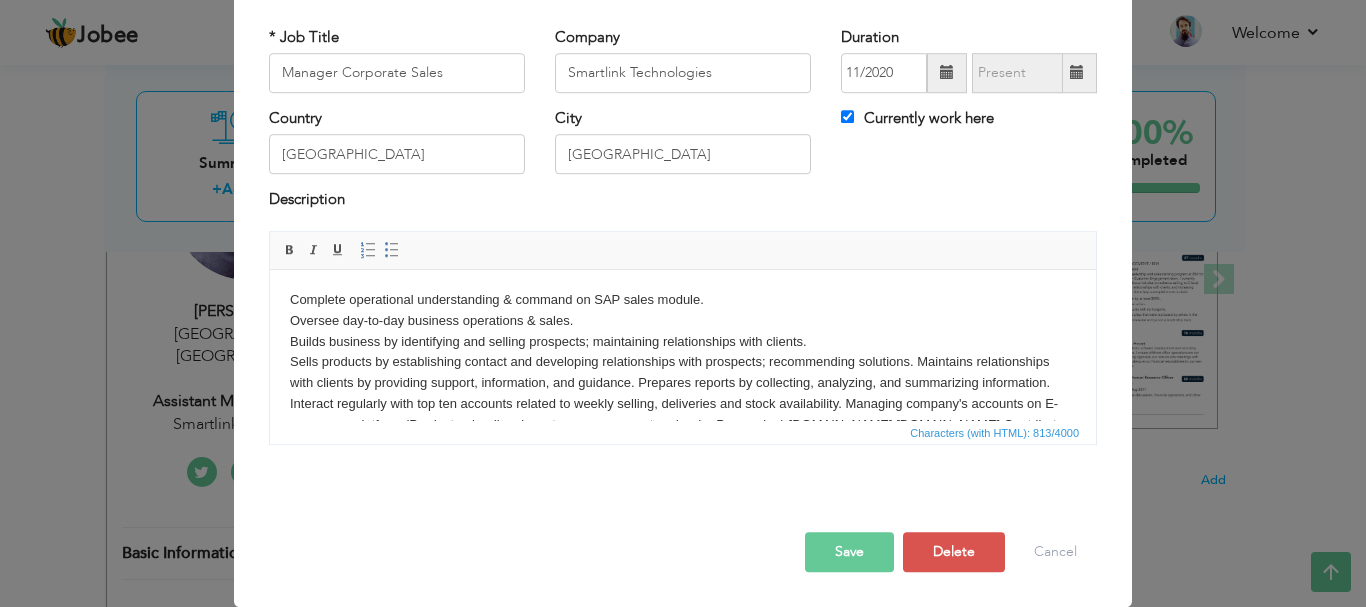 click on "Complete operational understanding & command on SAP sales module.  Oversee day-to-day business operations & sales.  Builds business by identifying and selling prospects; maintaining relationships with clients.  ​​​​​​​ Sells products by establishing contact and developing relationships with prospects; recommending solutions. Maintains relationships with clients by providing support, information, and guidance. Prepares reports by collecting, analyzing, and summarizing information. Interact regularly with top ten accounts related to weekly selling, deliveries and stock availability. Managing company's accounts on E-commerce platform (Product uploading, inventory management and order Processing) [DOMAIN_NAME] [DOMAIN_NAME] Contributes to team effort by accomplishing related results as needed" at bounding box center [683, 372] 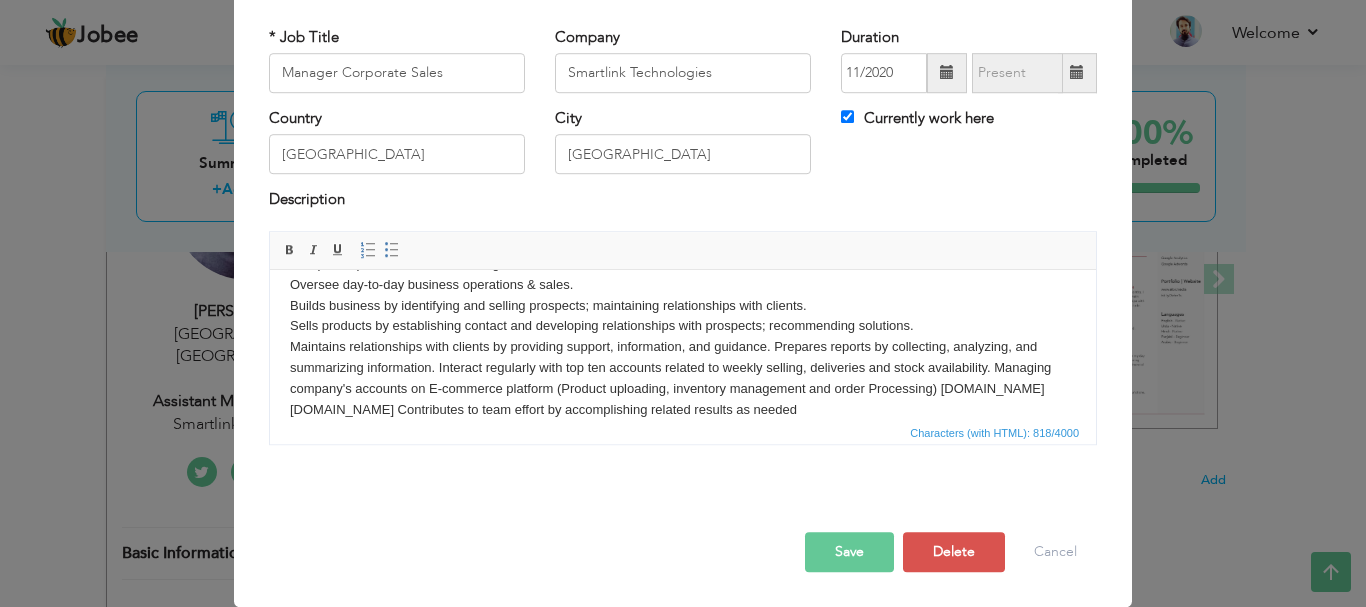 scroll, scrollTop: 56, scrollLeft: 0, axis: vertical 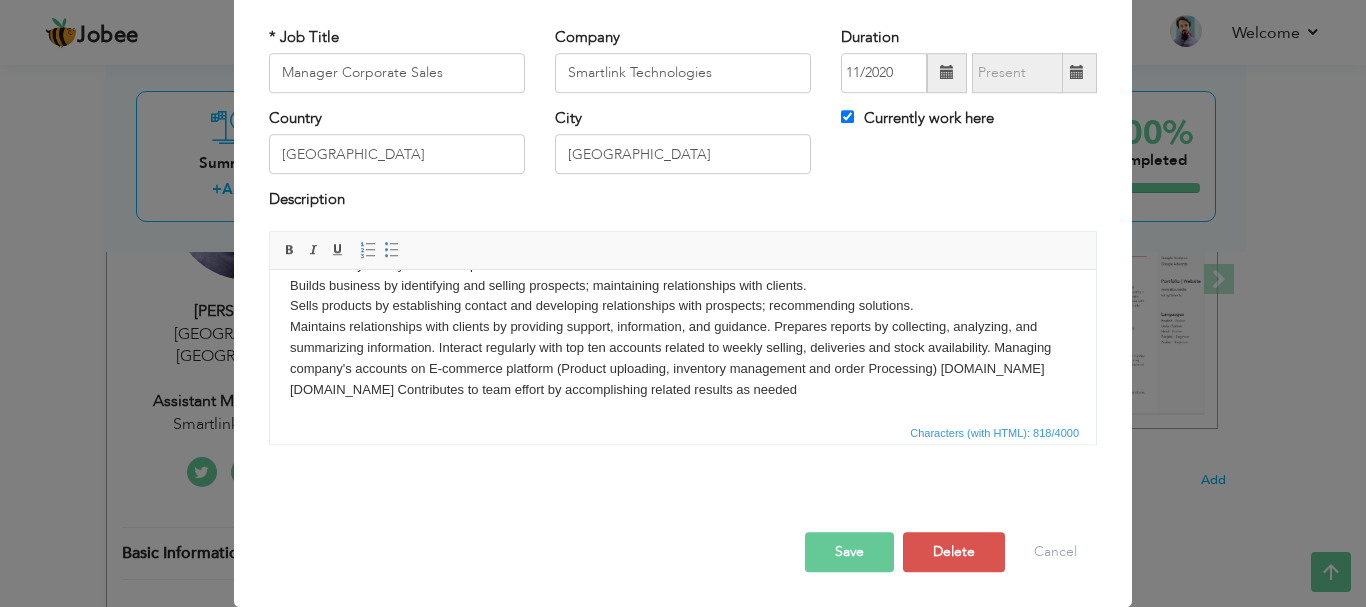 click on "Complete operational understanding & command on SAP sales module.  Oversee day-to-day business operations & sales.  Builds business by identifying and selling prospects; maintaining relationships with clients.  Sells products by establishing contact and developing relationships with prospects; recommending solutions.  ​​​​​​​ Maintains relationships with clients by providing support, information, and guidance. Prepares reports by collecting, analyzing, and summarizing information. Interact regularly with top ten accounts related to weekly selling, deliveries and stock availability. Managing company's accounts on E-commerce platform (Product uploading, inventory management and order Processing) [DOMAIN_NAME] [DOMAIN_NAME] Contributes to team effort by accomplishing related results as needed" at bounding box center [683, 316] 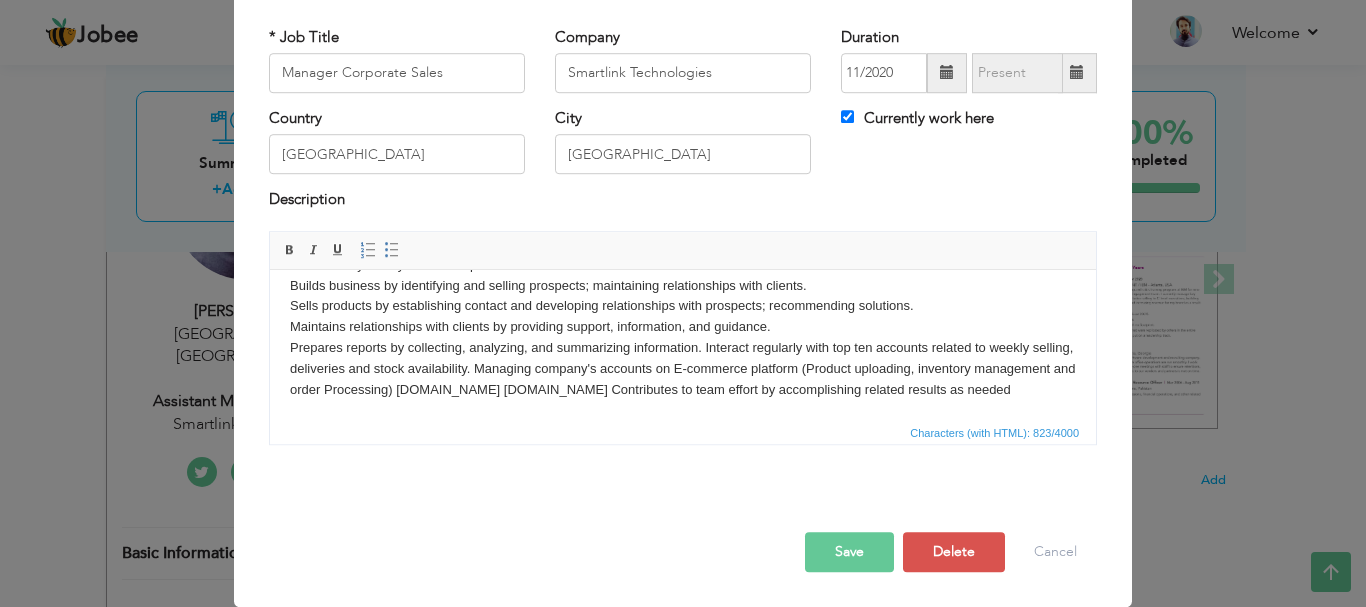 click on "Complete operational understanding & command on SAP sales module.  Oversee day-to-day business operations & sales.  Builds business by identifying and selling prospects; maintaining relationships with clients.  Sells products by establishing contact and developing relationships with prospects; recommending solutions.  Maintains relationships with clients by providing support, information, and guidance.  ​​​​​​​ Prepares reports by collecting, analyzing, and summarizing information. Interact regularly with top ten accounts related to weekly selling, deliveries and stock availability. Managing company's accounts on E-commerce platform (Product uploading, inventory management and order Processing) [DOMAIN_NAME] [DOMAIN_NAME] Contributes to team effort by accomplishing related results as needed" at bounding box center (683, 316) 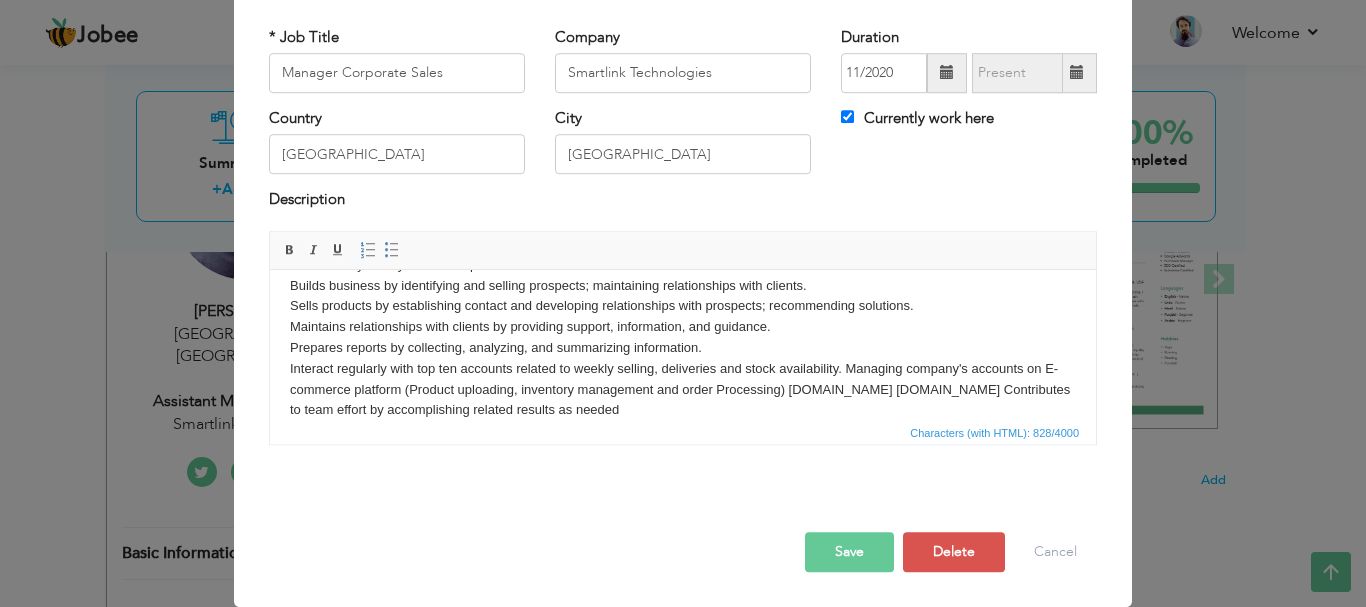 click on "Complete operational understanding & command on SAP sales module.  Oversee day-to-day business operations & sales.  Builds business by identifying and selling prospects; maintaining relationships with clients.  Sells products by establishing contact and developing relationships with prospects; recommending solutions.  Maintains relationships with clients by providing support, information, and guidance.  Prepares reports by collecting, analyzing, and summarizing information.  ​​​​​​​ Interact regularly with top ten accounts related to weekly selling, deliveries and stock availability. Managing company's accounts on E-commerce platform (Product uploading, inventory management and order Processing) [DOMAIN_NAME] [DOMAIN_NAME] Contributes to team effort by accomplishing related results as needed" at bounding box center [683, 326] 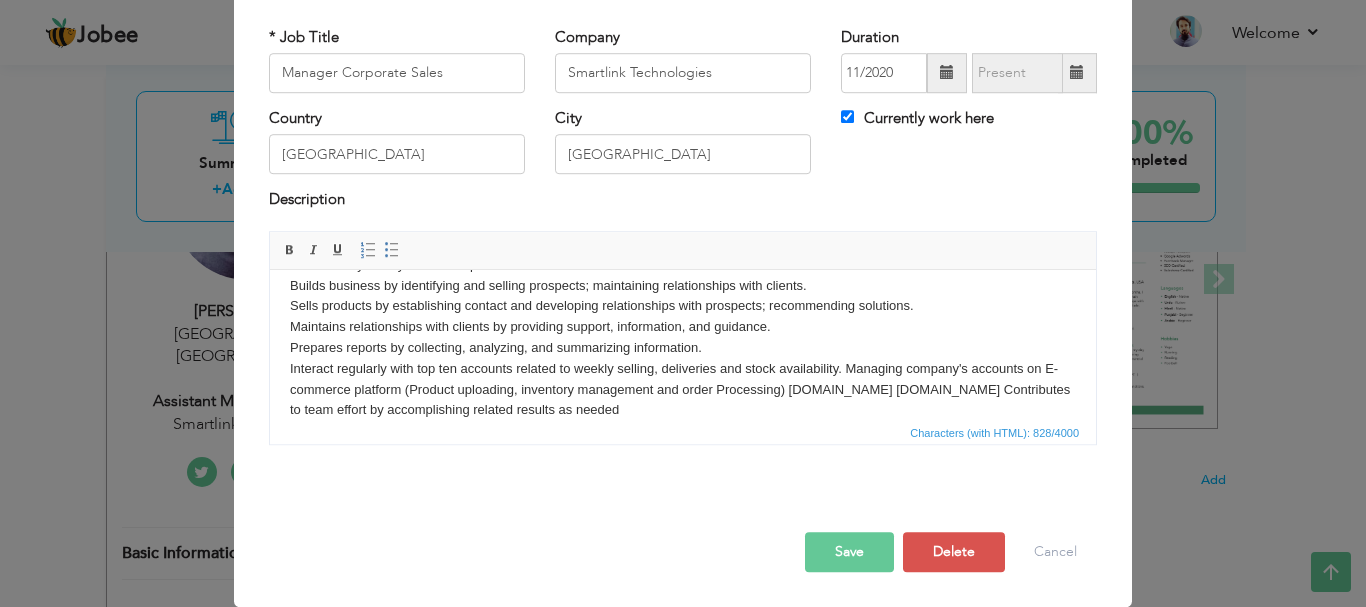 click on "Complete operational understanding & command on SAP sales module.  Oversee day-to-day business operations & sales.  Builds business by identifying and selling prospects; maintaining relationships with clients.  Sells products by establishing contact and developing relationships with prospects; recommending solutions.  Maintains relationships with clients by providing support, information, and guidance.  Prepares reports by collecting, analyzing, and summarizing information.  ​​​​​​​ Interact regularly with top ten accounts related to weekly selling, deliveries and stock availability. Managing company's accounts on E-commerce platform (Product uploading, inventory management and order Processing) [DOMAIN_NAME] [DOMAIN_NAME] Contributes to team effort by accomplishing related results as needed" at bounding box center [683, 326] 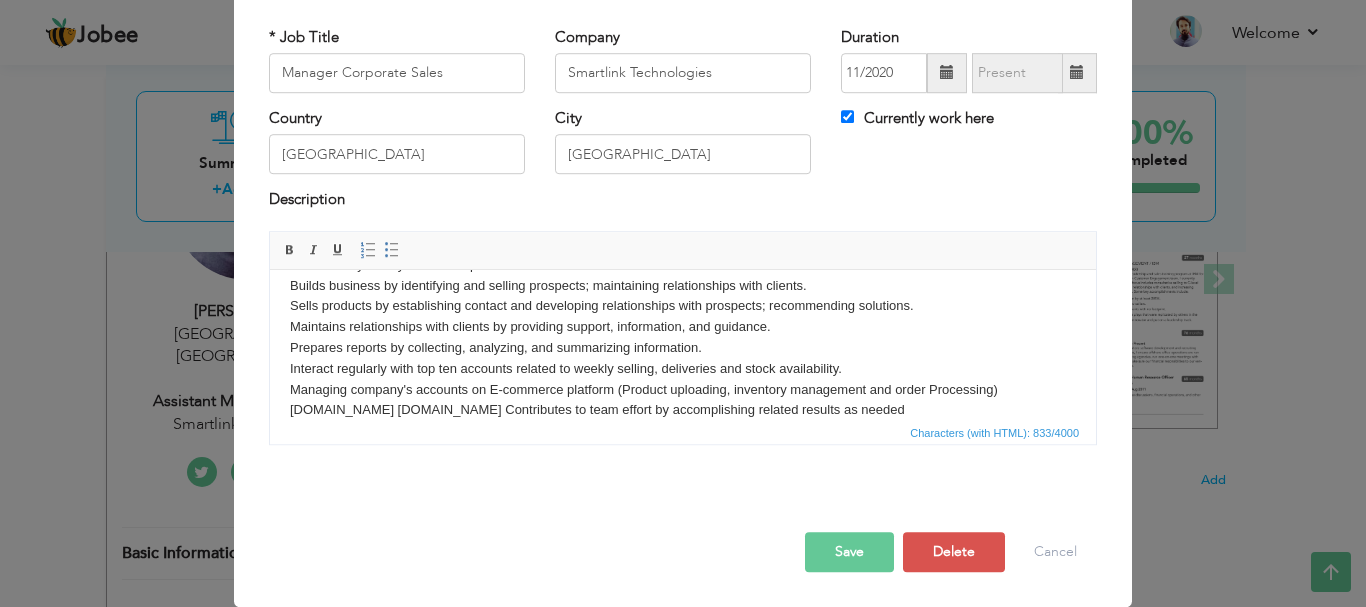 drag, startPoint x: 447, startPoint y: 406, endPoint x: 710, endPoint y: 702, distance: 395.96085 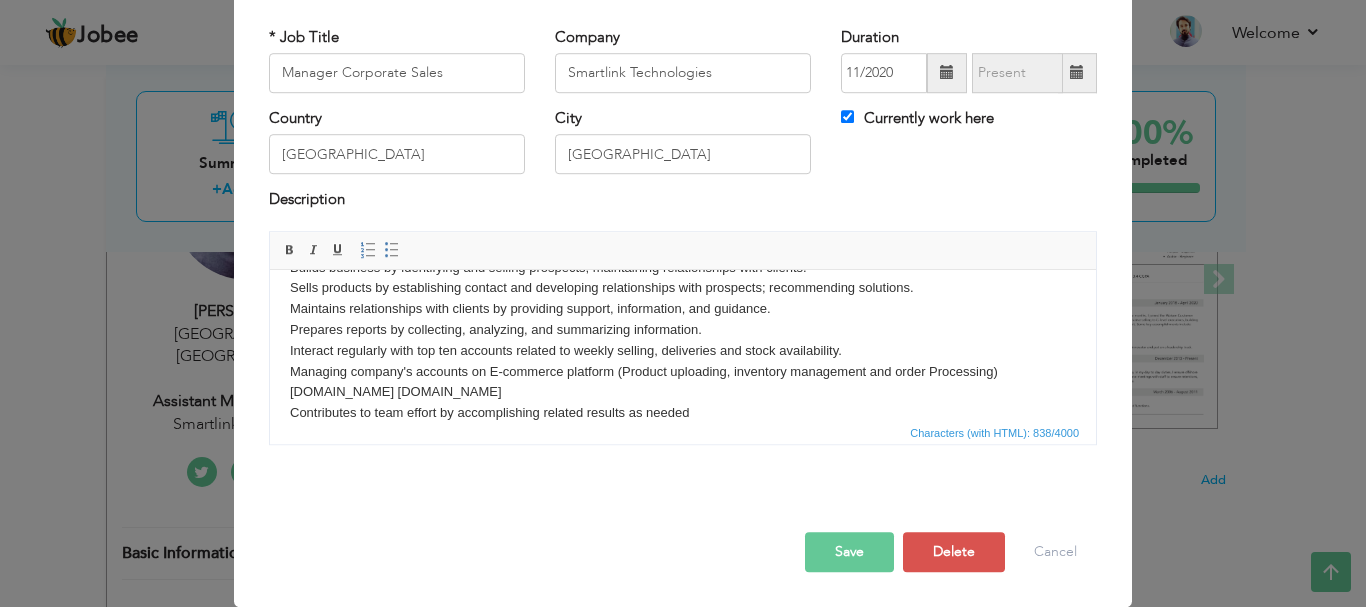 scroll, scrollTop: 0, scrollLeft: 0, axis: both 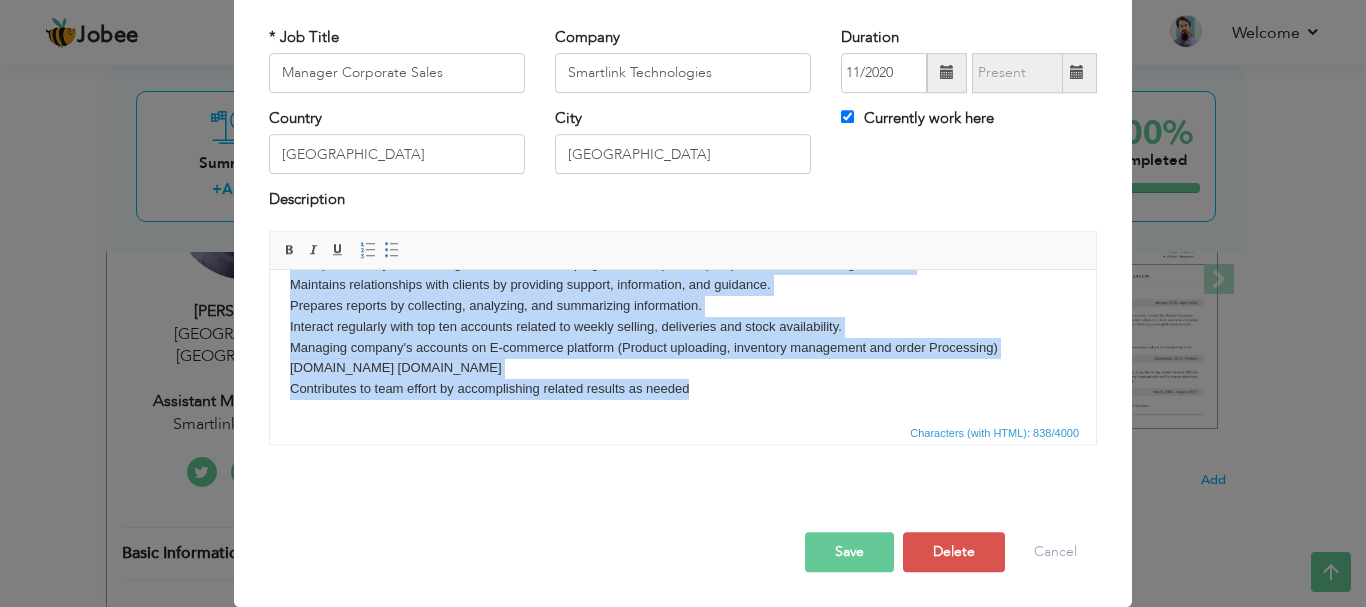 drag, startPoint x: 285, startPoint y: 295, endPoint x: 701, endPoint y: 406, distance: 430.5543 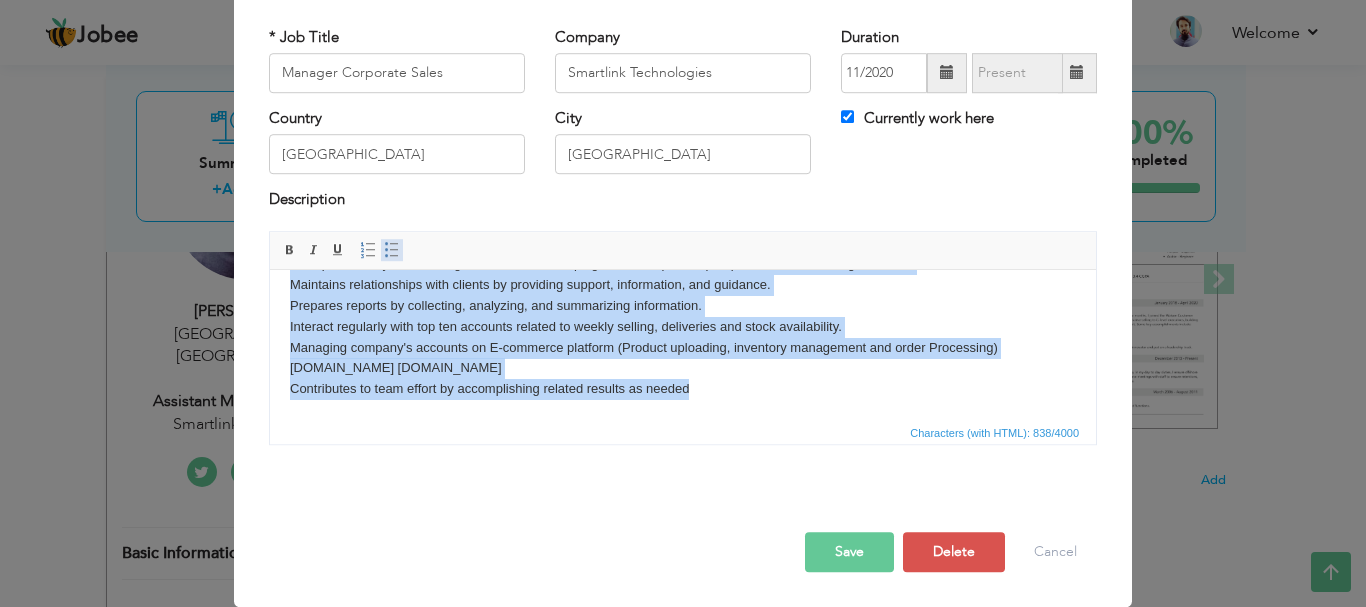 click at bounding box center [392, 250] 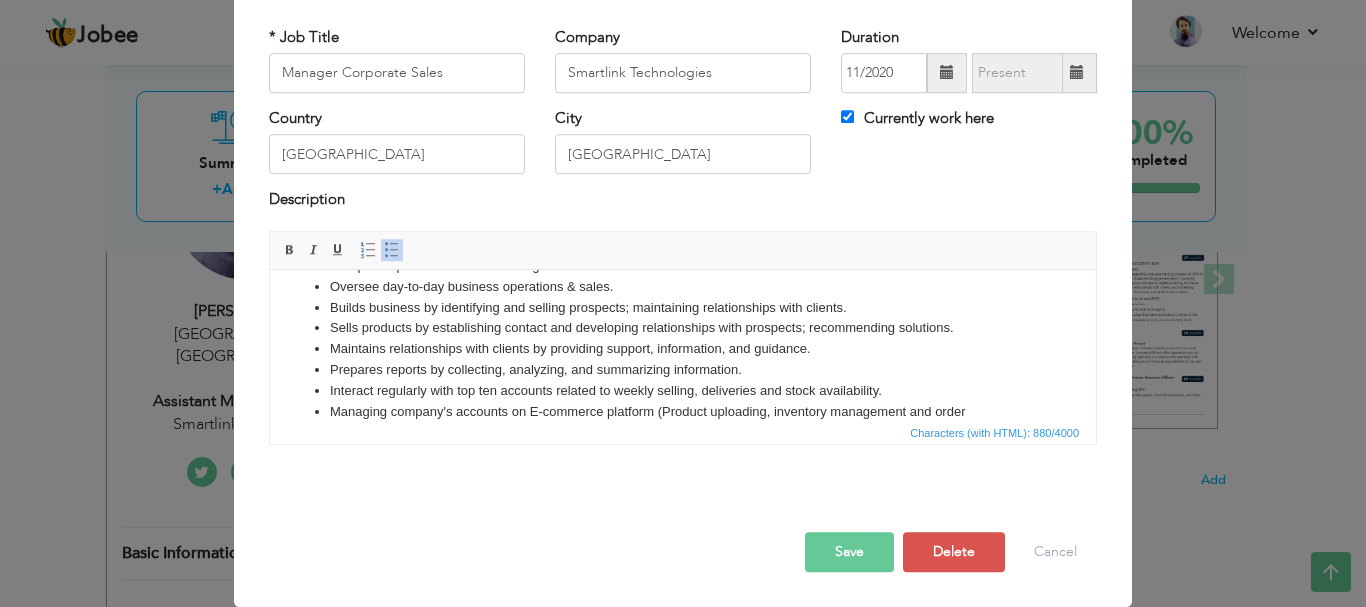 scroll, scrollTop: 0, scrollLeft: 0, axis: both 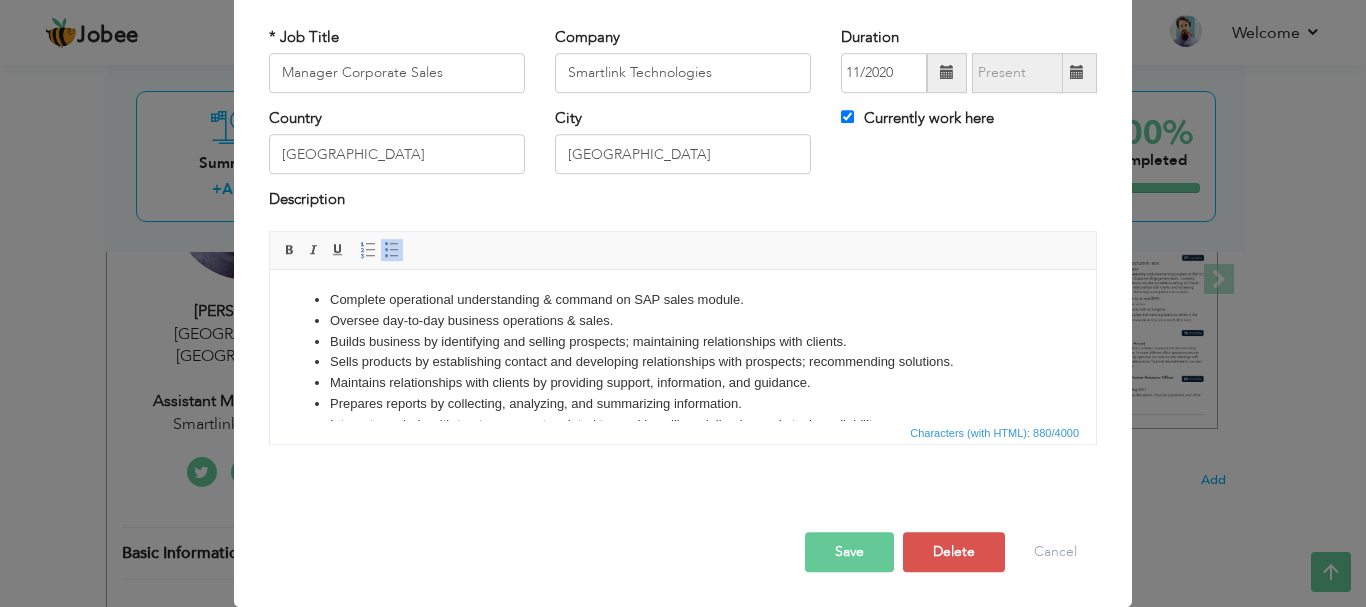 click on "Oversee day-to-day business operations & sales." at bounding box center [683, 320] 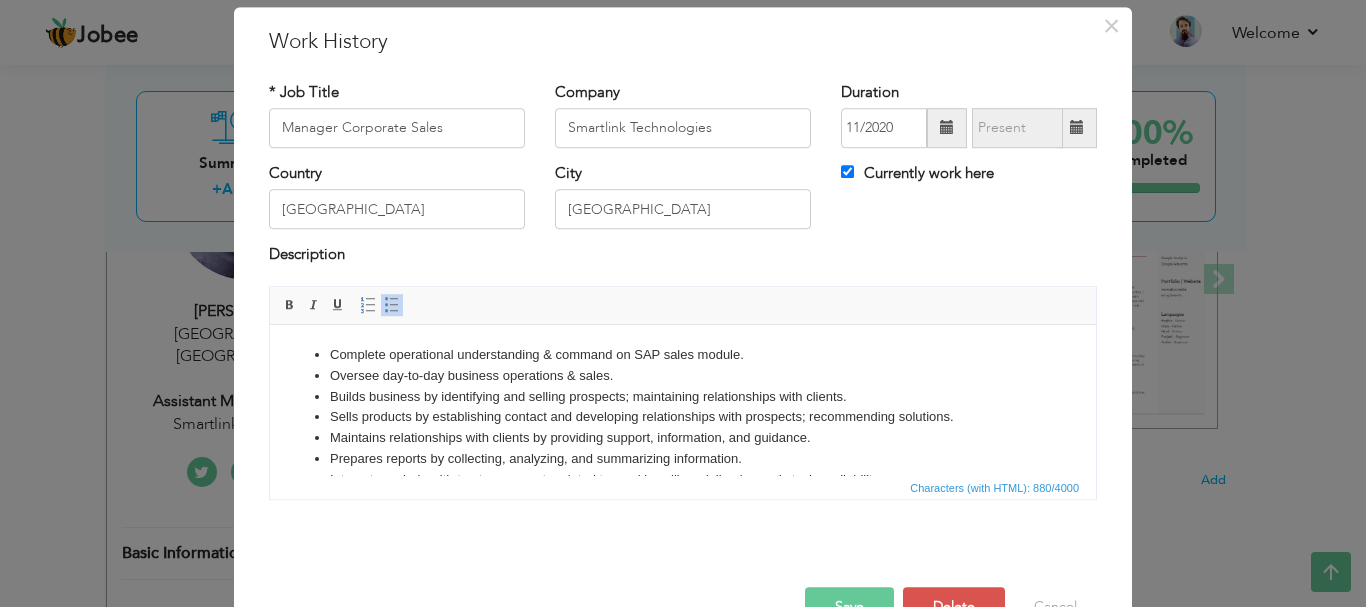 scroll, scrollTop: 100, scrollLeft: 0, axis: vertical 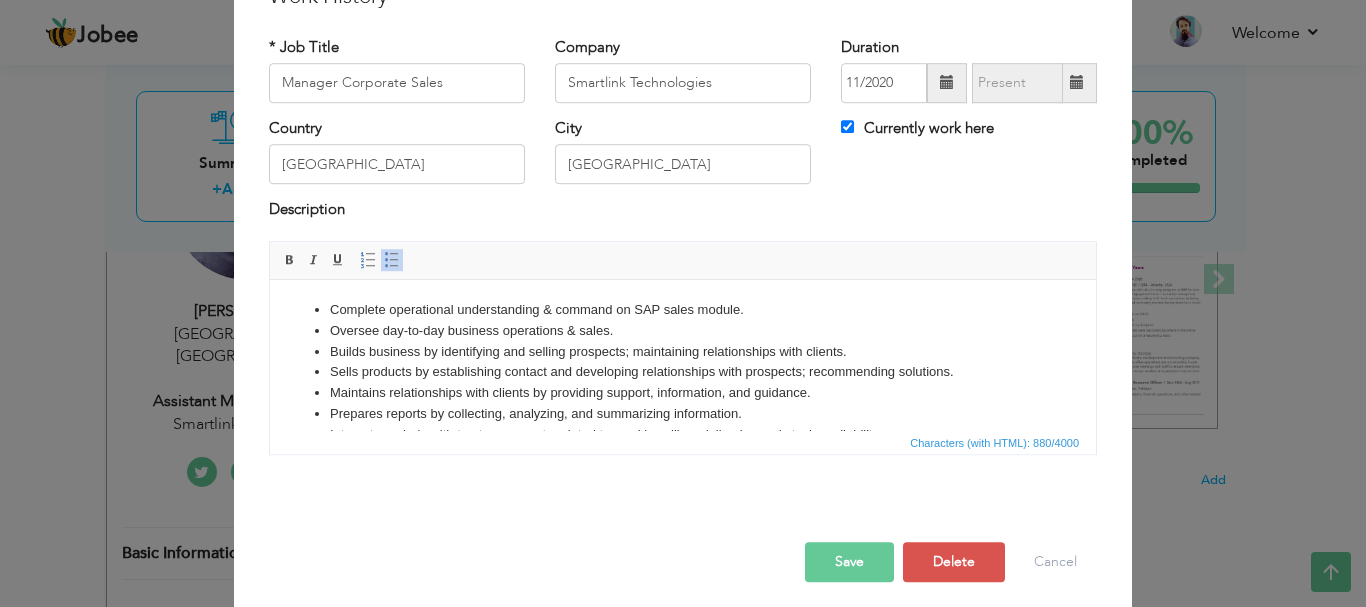 click on "Complete operational understanding & command on SAP sales module." at bounding box center [683, 309] 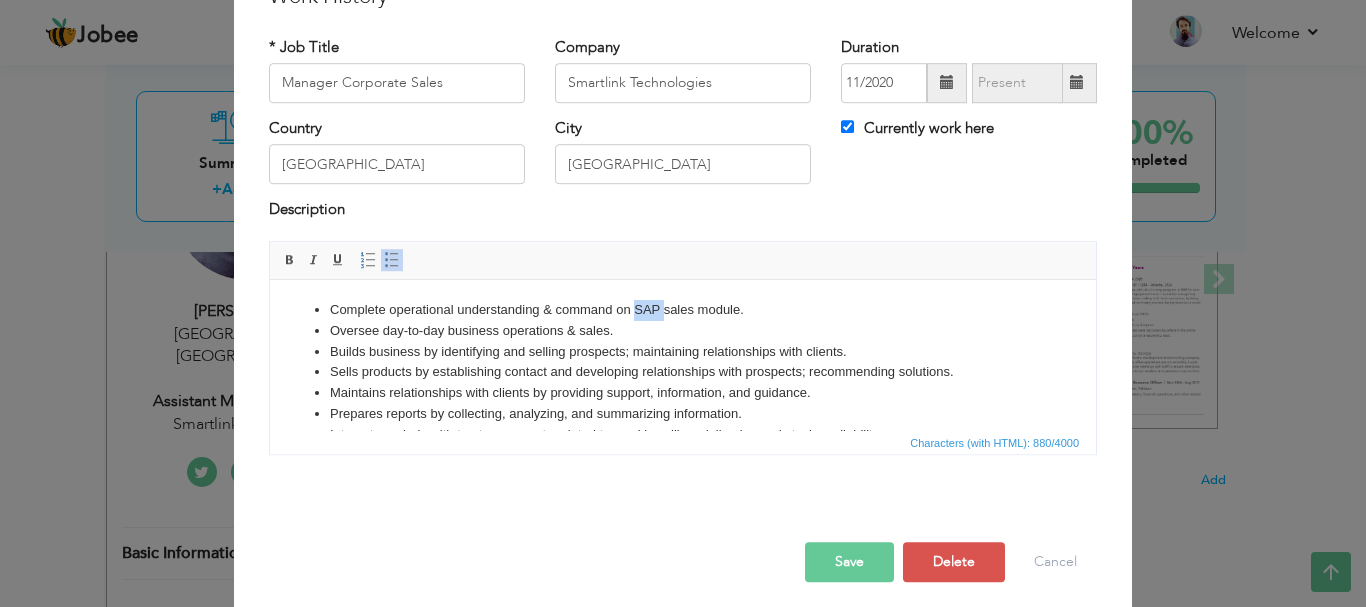 click on "Complete operational understanding & command on SAP sales module." at bounding box center [683, 309] 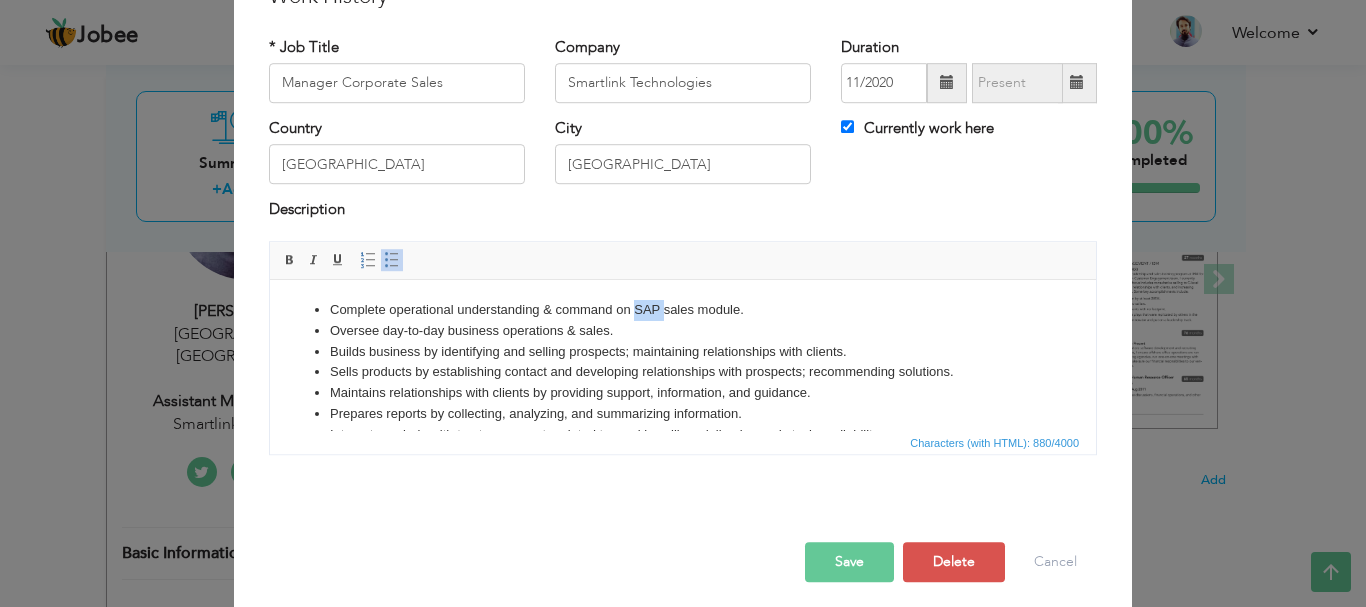 drag, startPoint x: 751, startPoint y: 303, endPoint x: 636, endPoint y: 320, distance: 116.24973 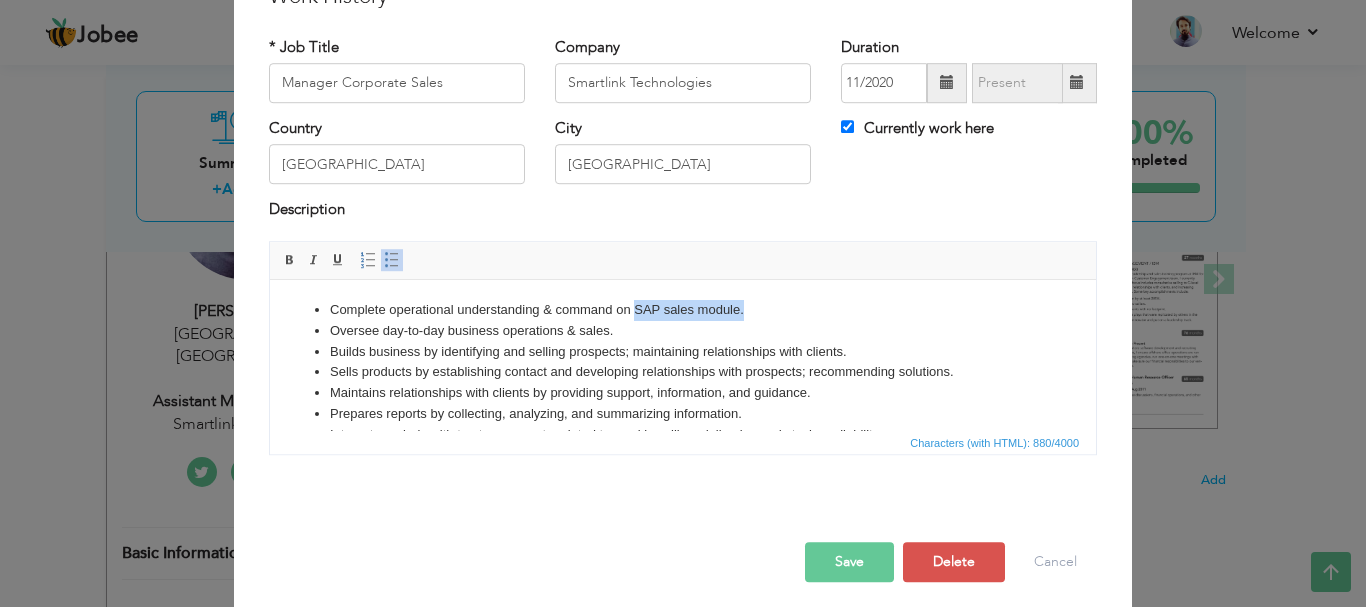 drag, startPoint x: 749, startPoint y: 310, endPoint x: 638, endPoint y: 312, distance: 111.01801 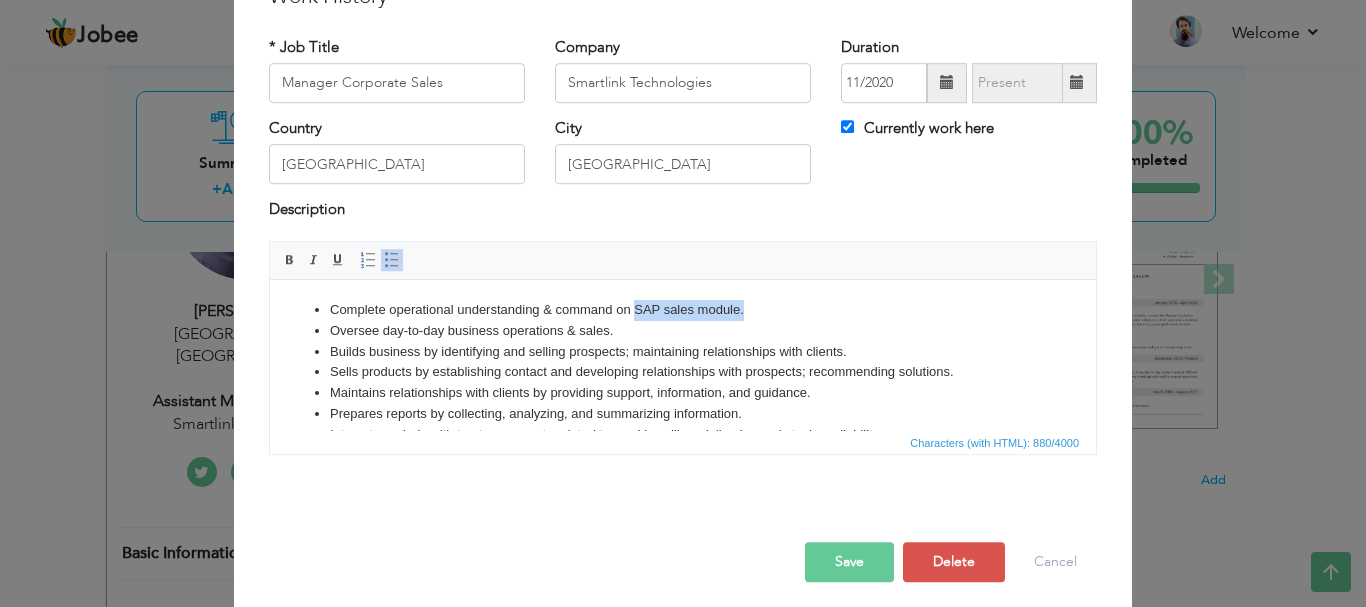 type 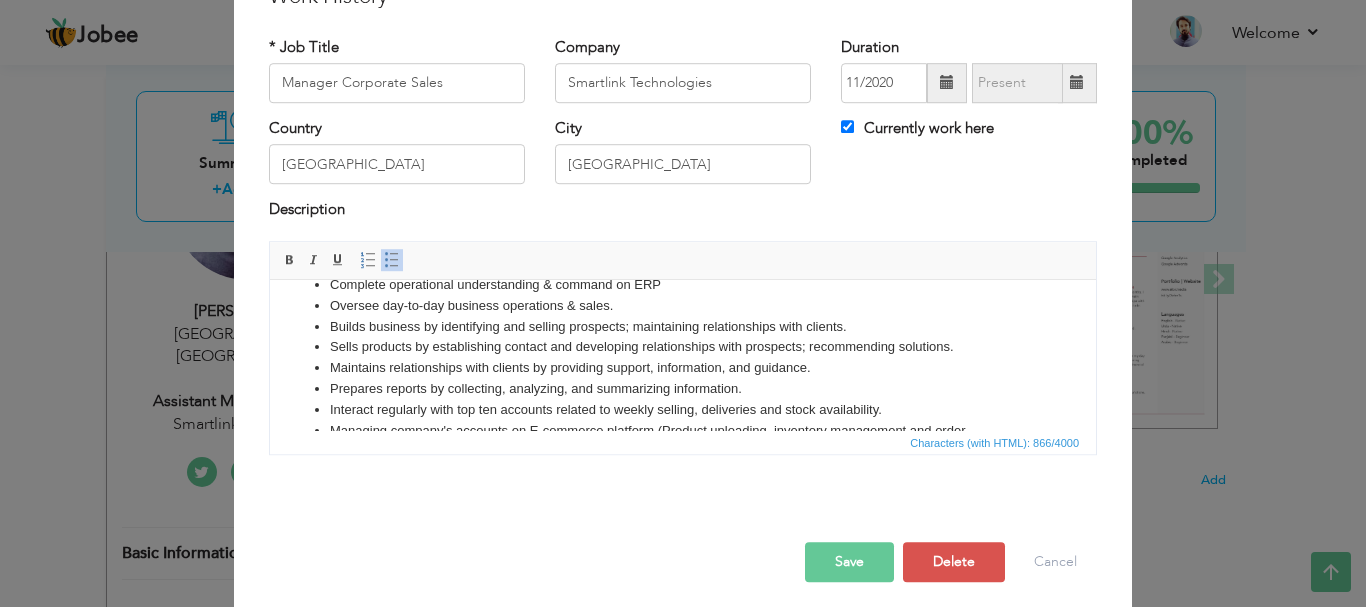 scroll, scrollTop: 98, scrollLeft: 0, axis: vertical 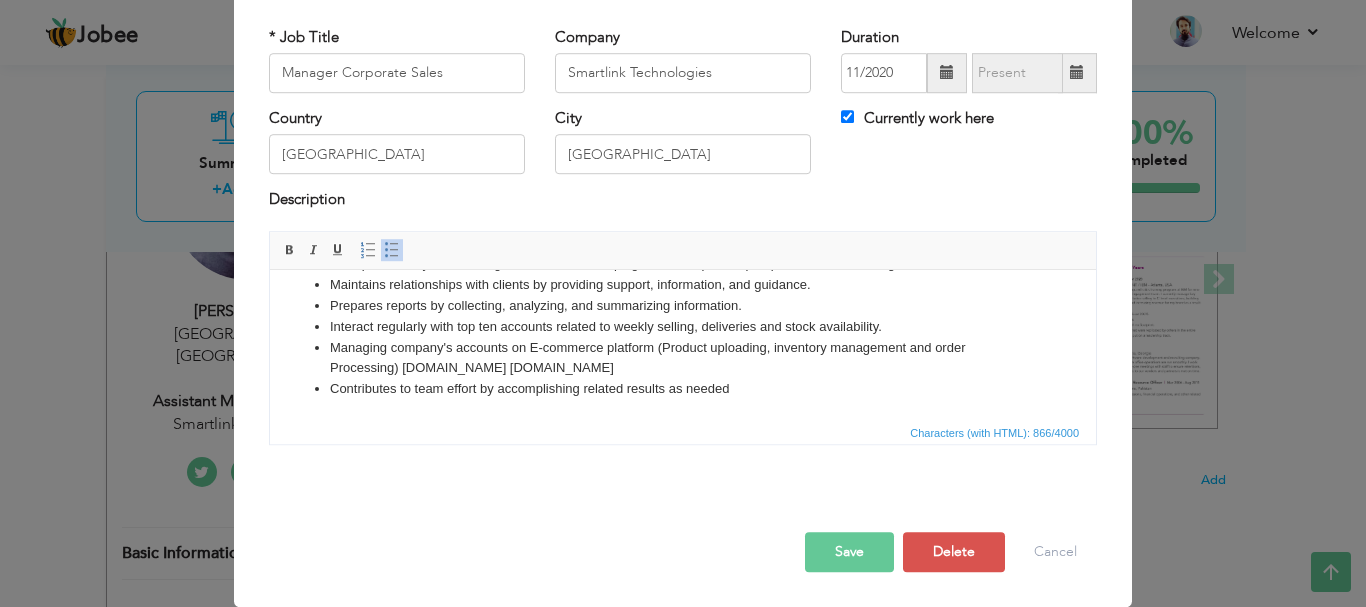 click on "Save" at bounding box center (849, 552) 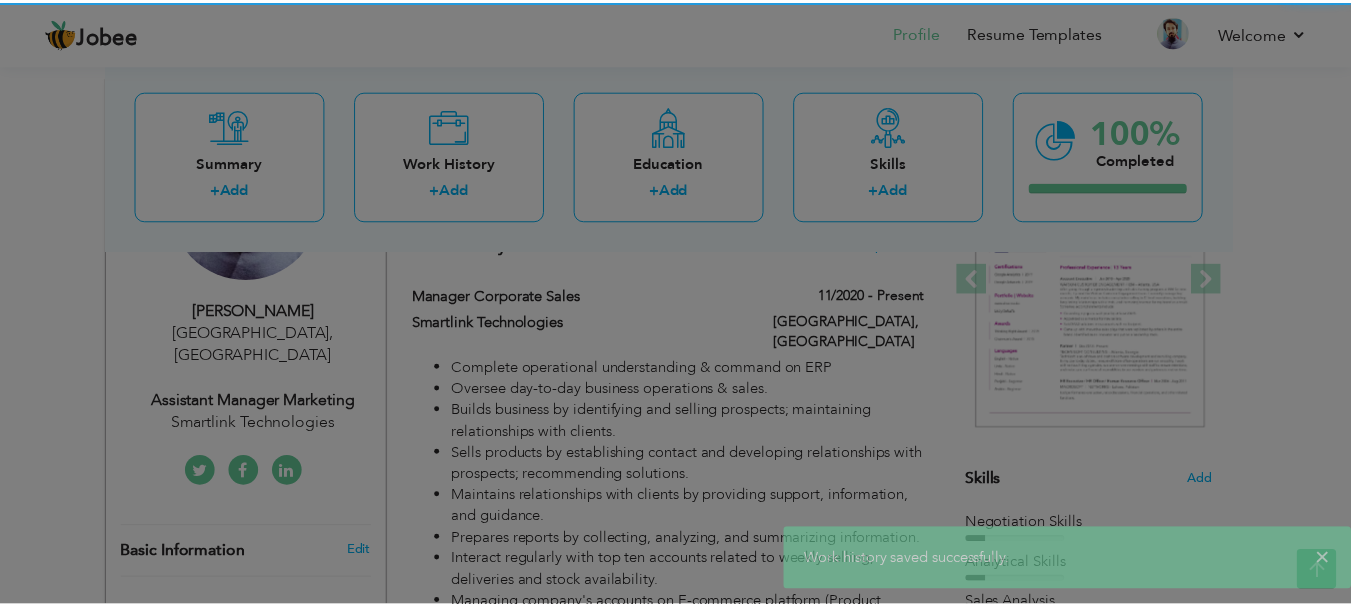 scroll, scrollTop: 0, scrollLeft: 0, axis: both 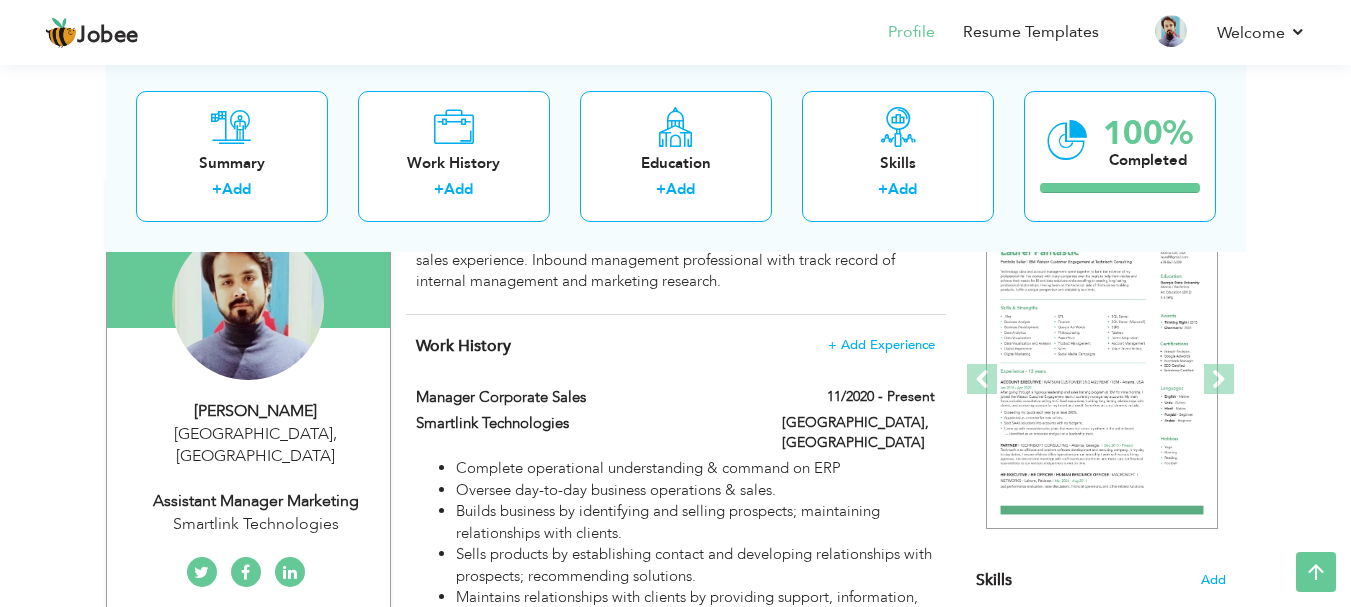 click on "Assistant Manager Marketing" at bounding box center (256, 501) 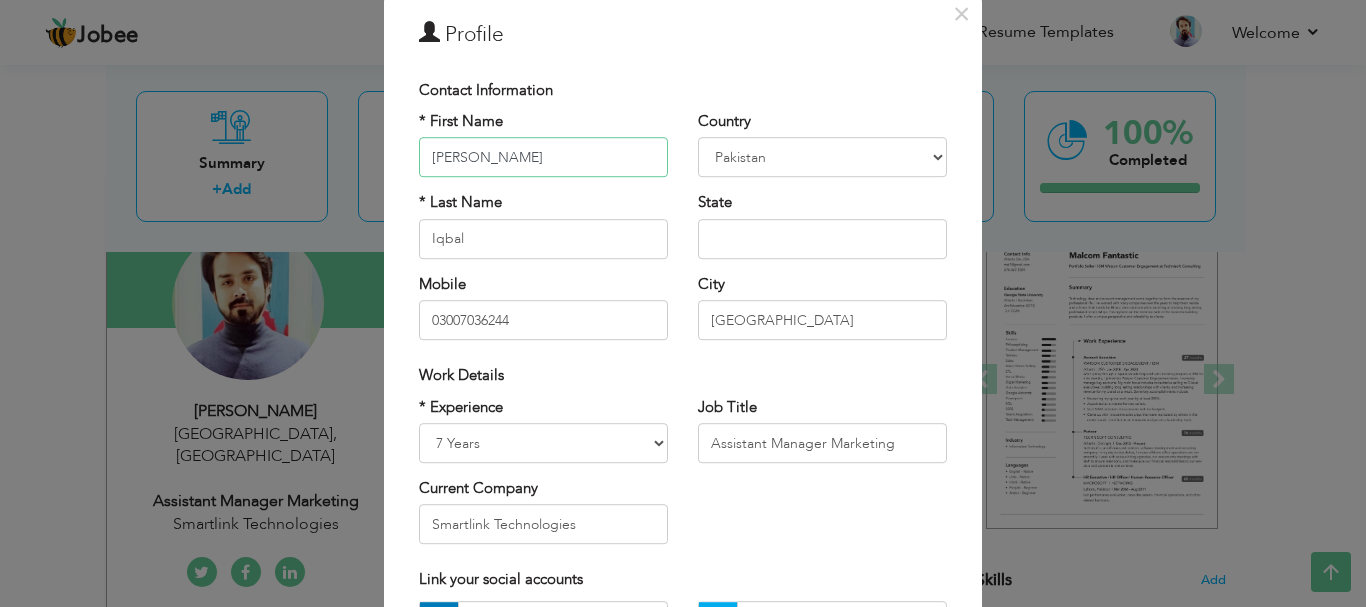scroll, scrollTop: 100, scrollLeft: 0, axis: vertical 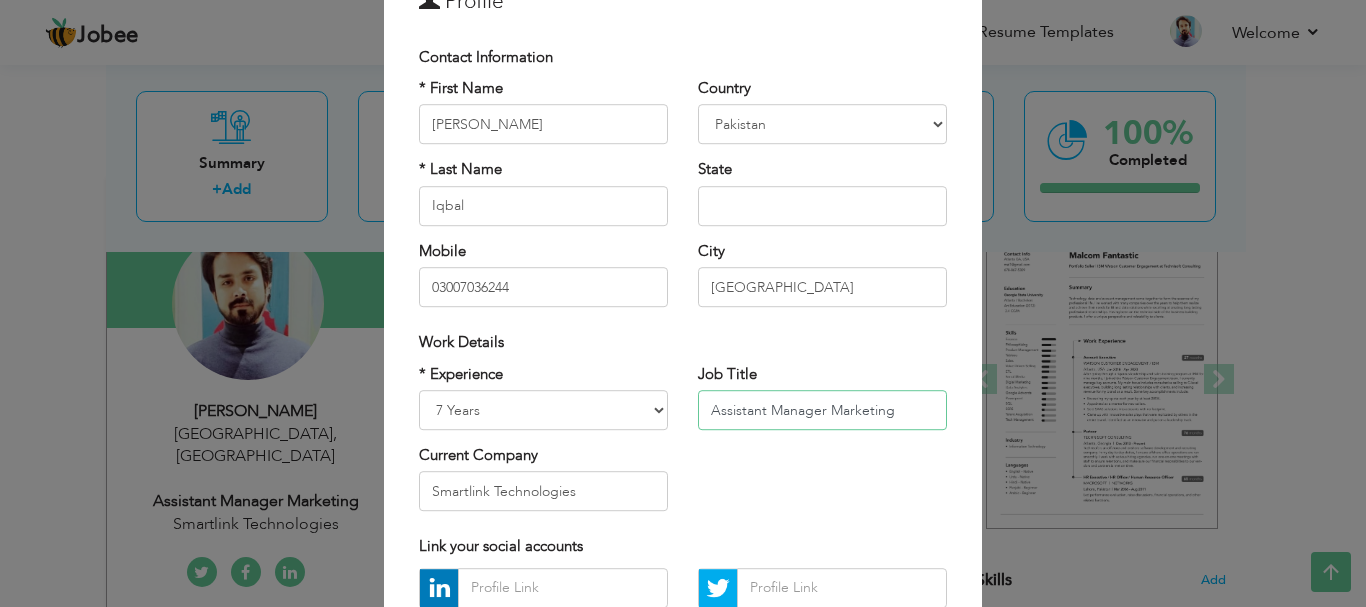 drag, startPoint x: 885, startPoint y: 412, endPoint x: 690, endPoint y: 419, distance: 195.1256 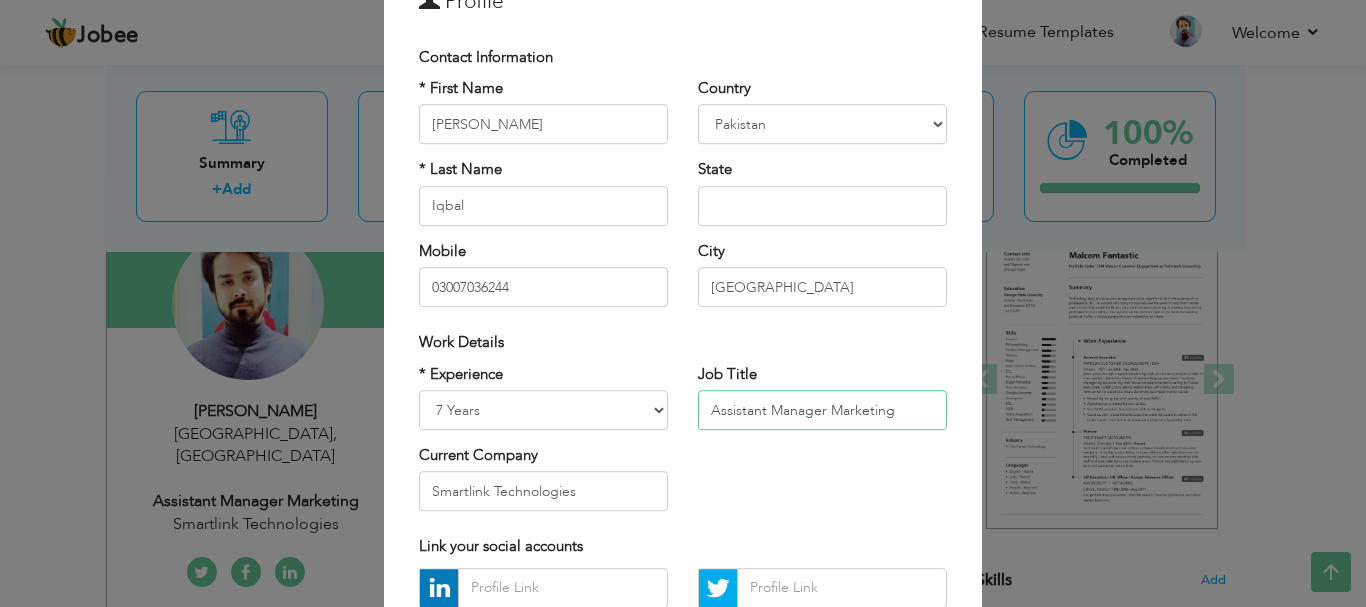 click on "Assistant Manager Marketing" at bounding box center (822, 410) 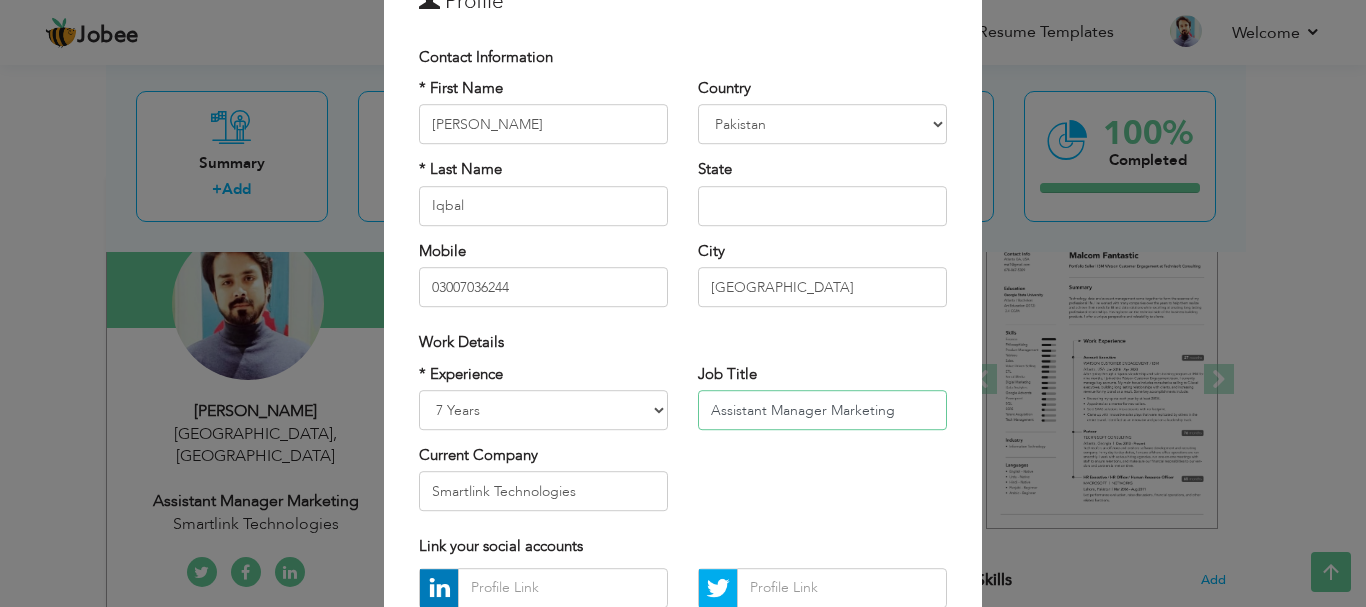 type on "m" 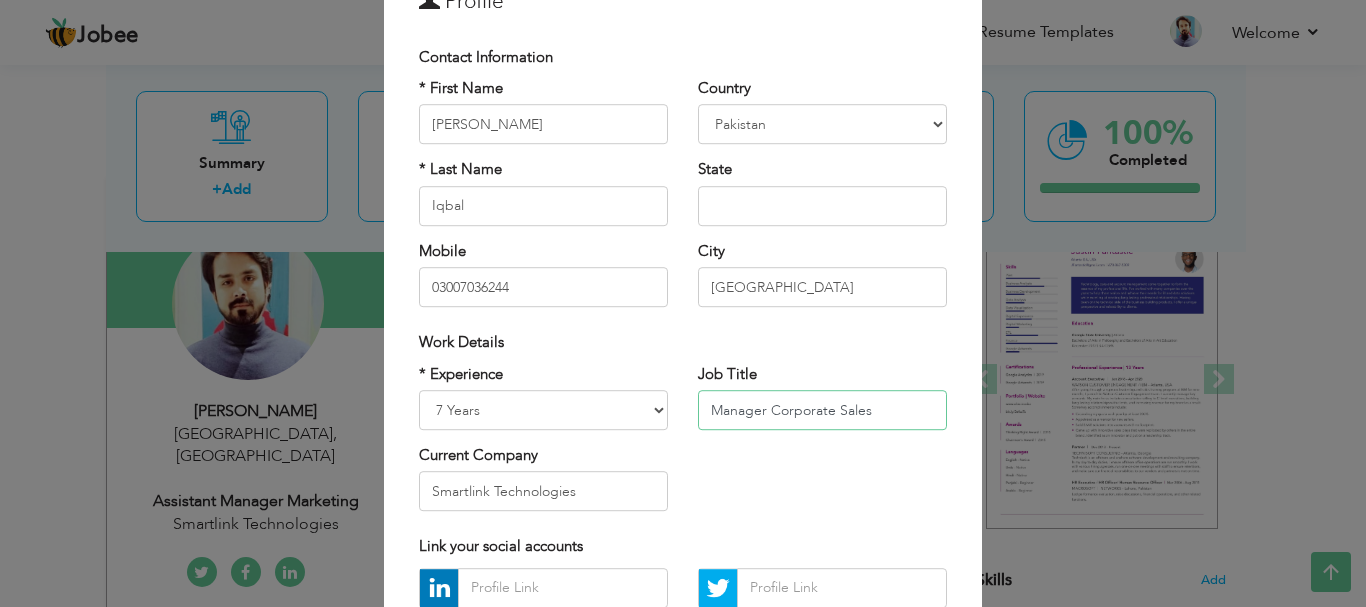 type on "Manager Corporate Sales" 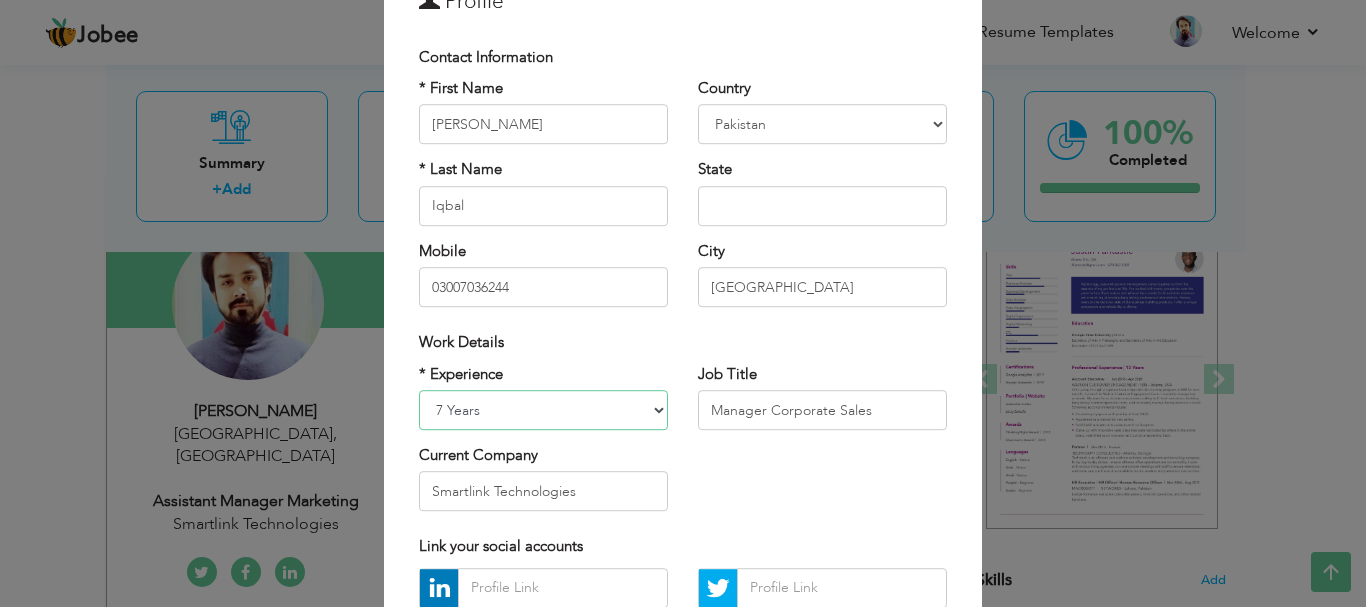 click on "Entry Level Less than 1 Year 1 Year 2 Years 3 Years 4 Years 5 Years 6 Years 7 Years 8 Years 9 Years 10 Years 11 Years 12 Years 13 Years 14 Years 15 Years 16 Years 17 Years 18 Years 19 Years 20 Years 21 Years 22 Years 23 Years 24 Years 25 Years 26 Years 27 Years 28 Years 29 Years 30 Years 31 Years 32 Years 33 Years 34 Years 35 Years More than 35 Years" at bounding box center (543, 410) 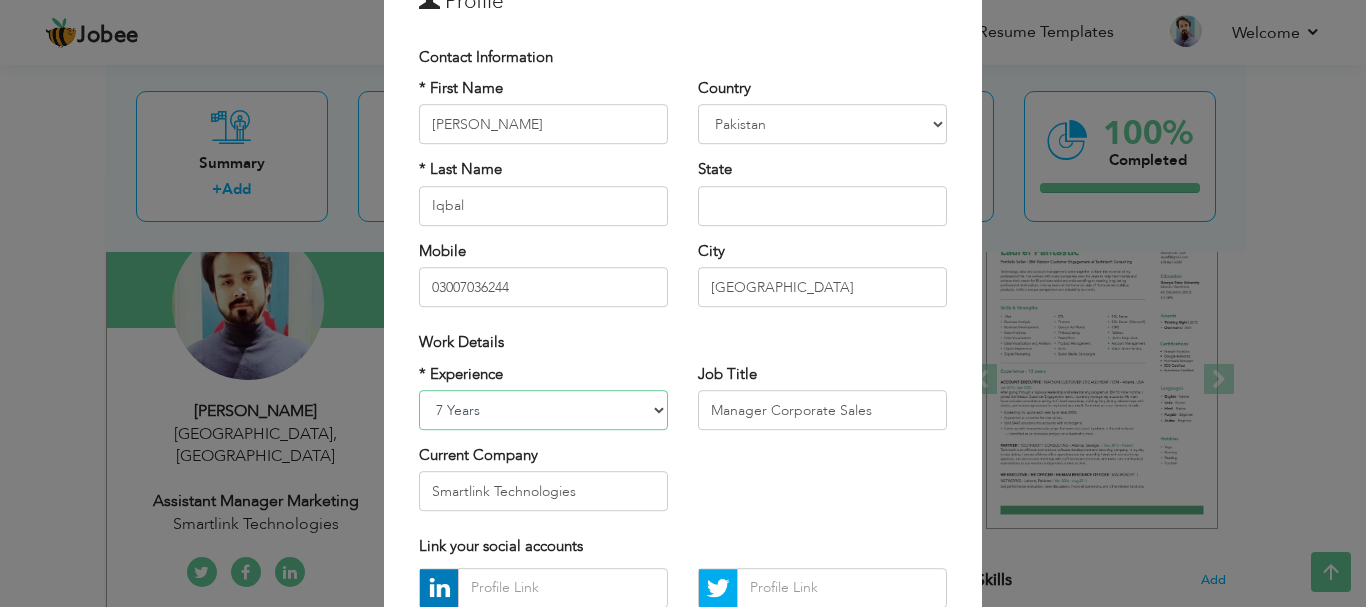 select on "number:11" 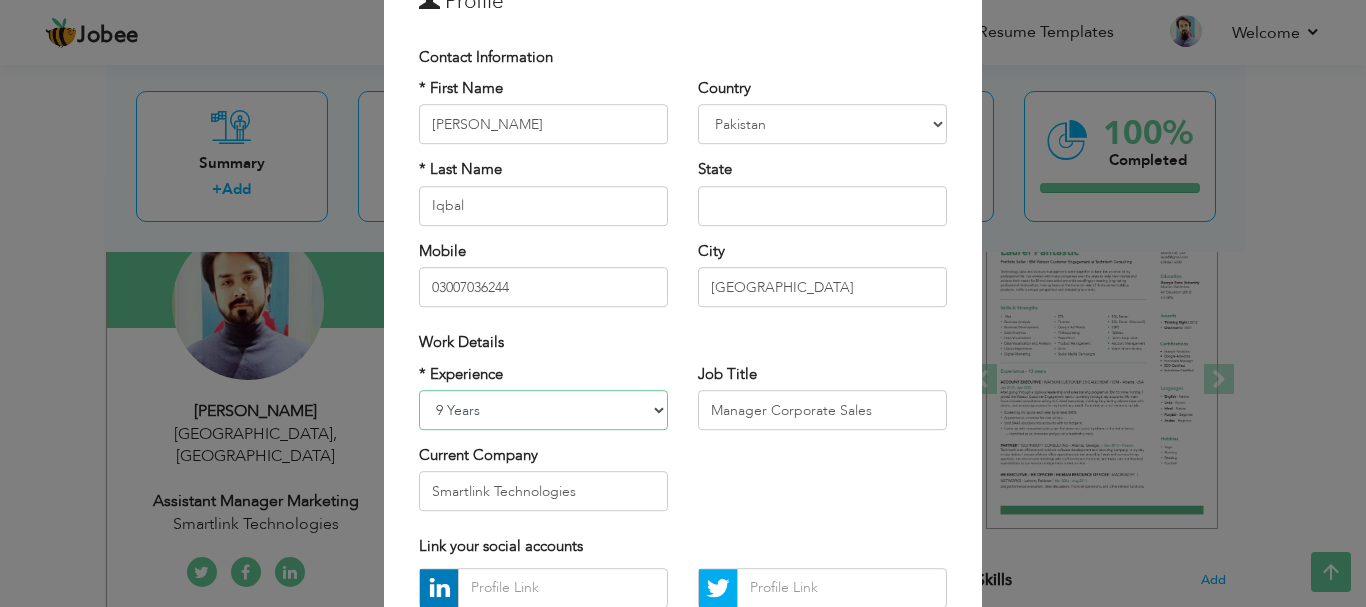click on "Entry Level Less than 1 Year 1 Year 2 Years 3 Years 4 Years 5 Years 6 Years 7 Years 8 Years 9 Years 10 Years 11 Years 12 Years 13 Years 14 Years 15 Years 16 Years 17 Years 18 Years 19 Years 20 Years 21 Years 22 Years 23 Years 24 Years 25 Years 26 Years 27 Years 28 Years 29 Years 30 Years 31 Years 32 Years 33 Years 34 Years 35 Years More than 35 Years" at bounding box center (543, 410) 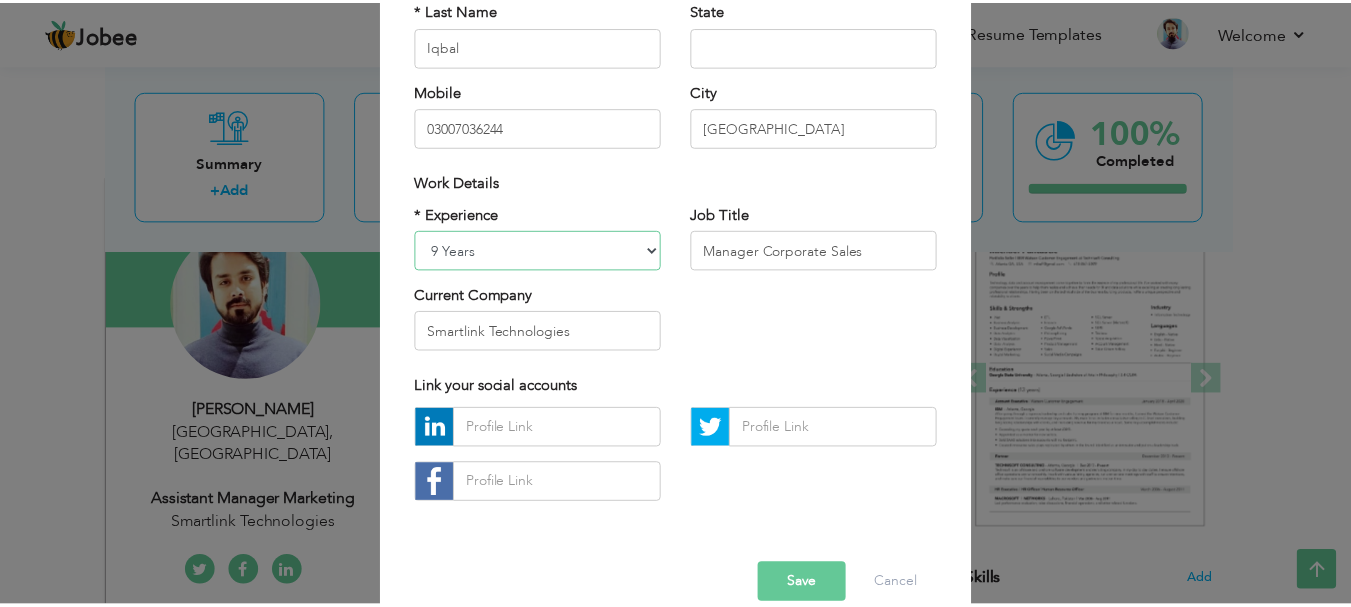 scroll, scrollTop: 292, scrollLeft: 0, axis: vertical 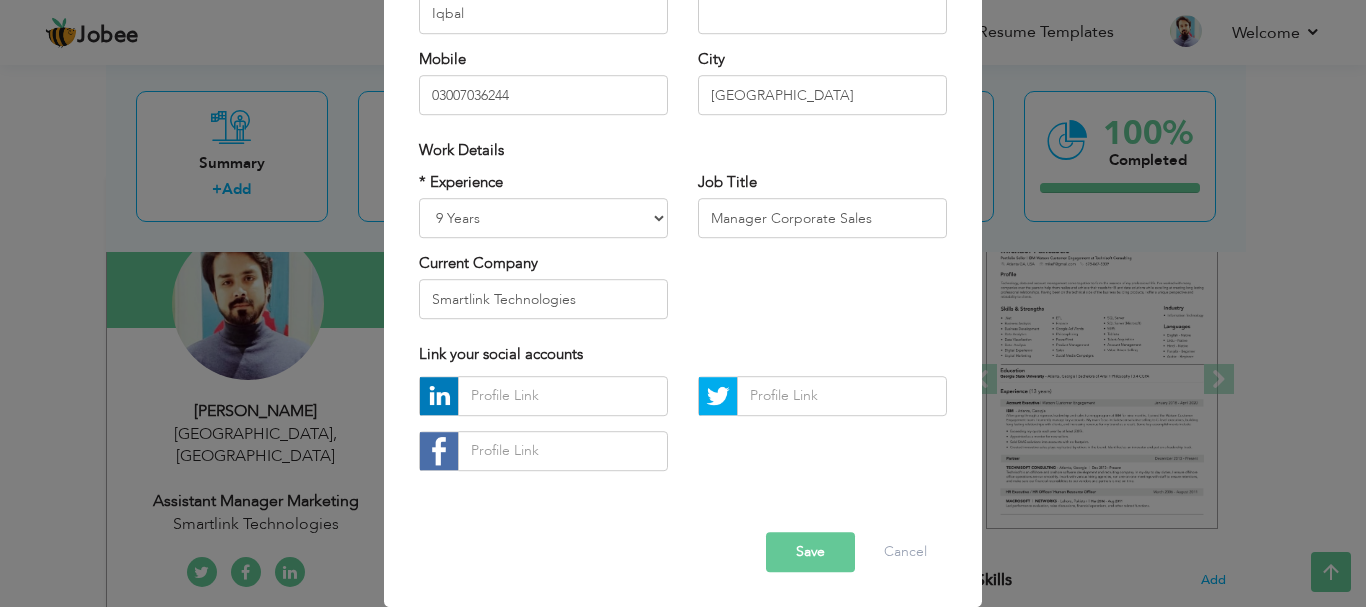 click on "Save" at bounding box center (810, 552) 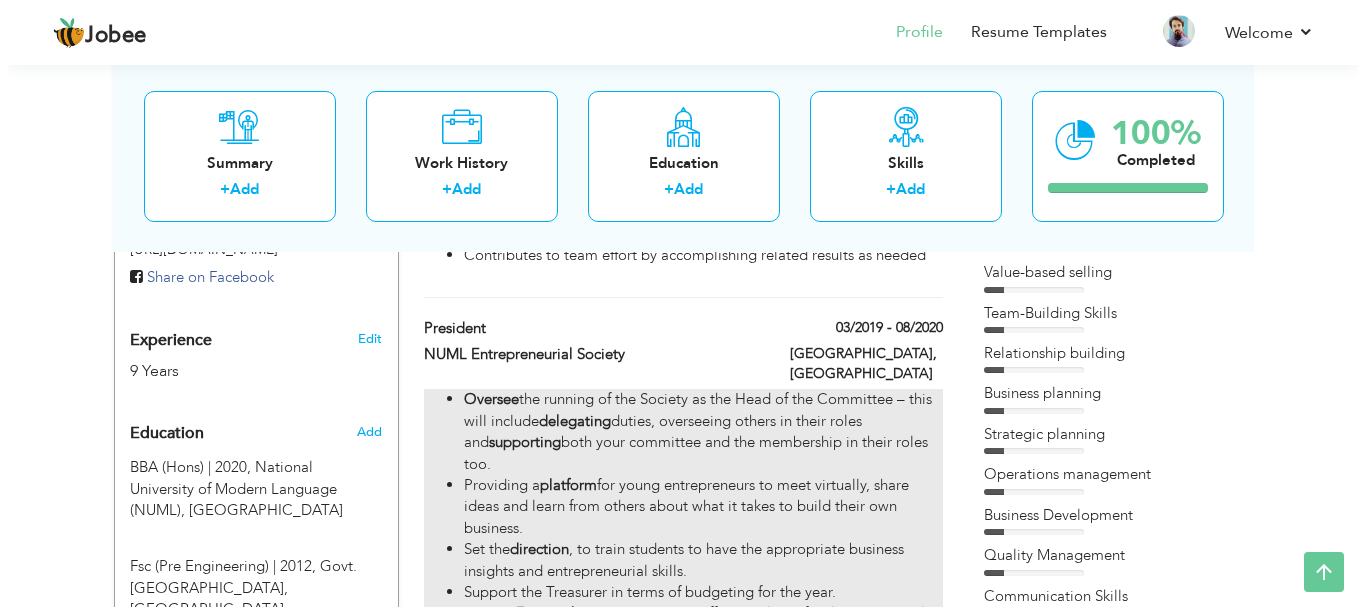 scroll, scrollTop: 677, scrollLeft: 0, axis: vertical 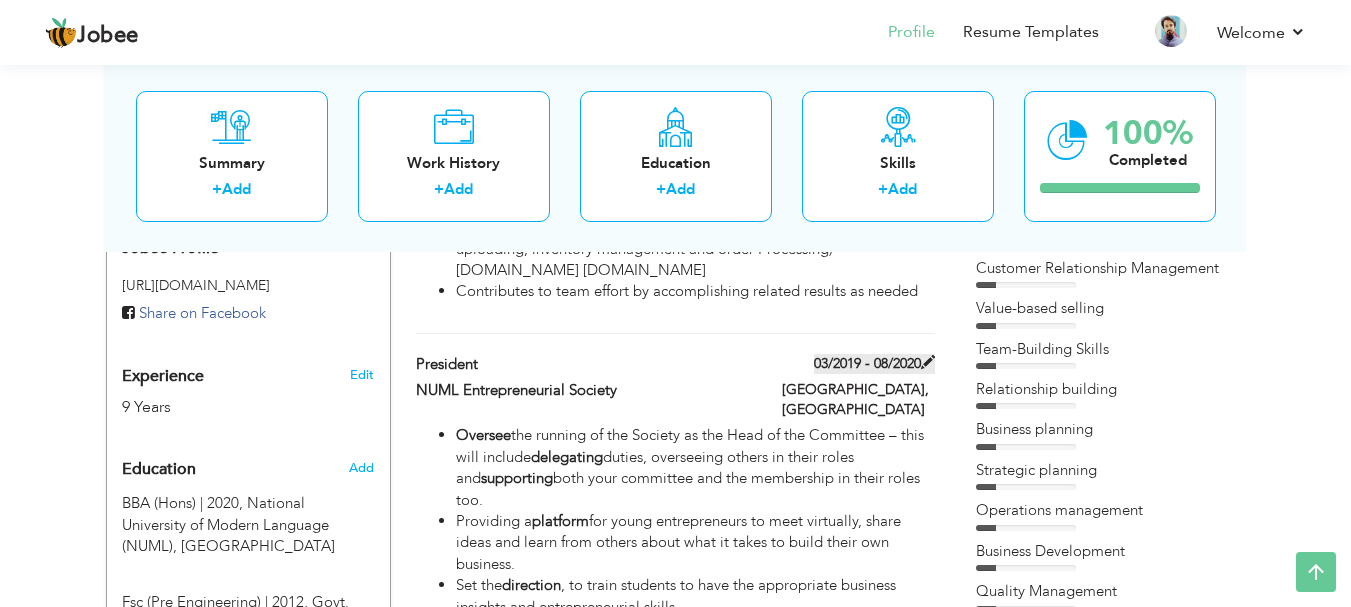 click at bounding box center [928, 362] 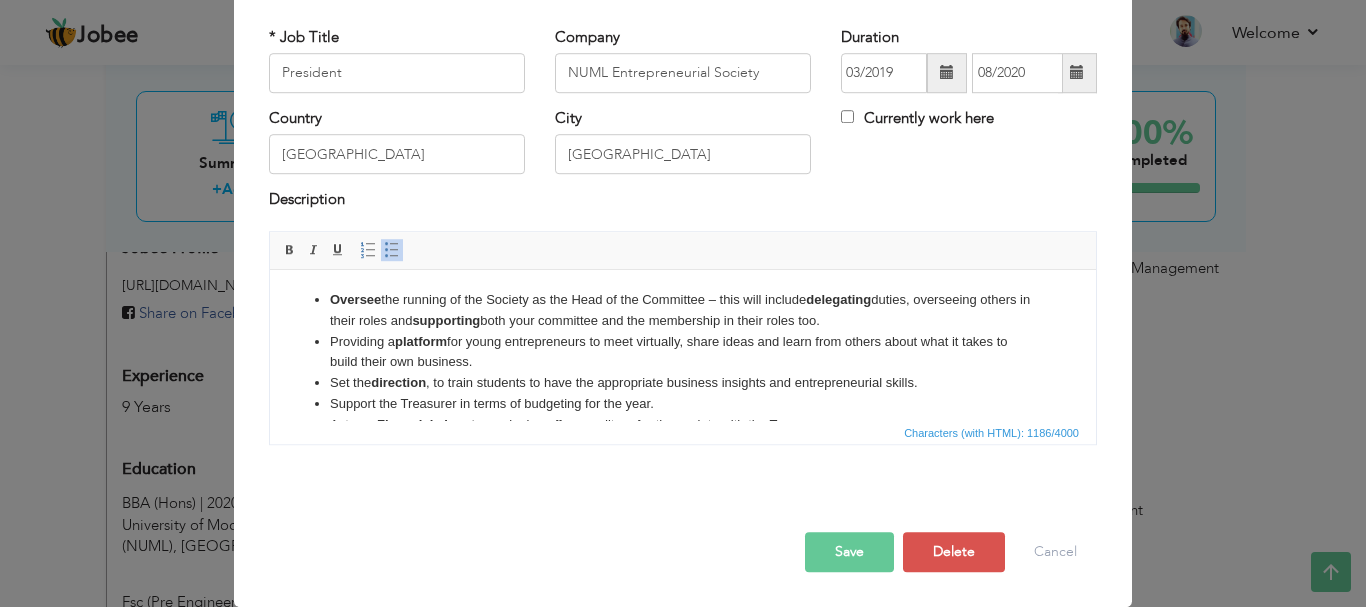 scroll, scrollTop: 0, scrollLeft: 0, axis: both 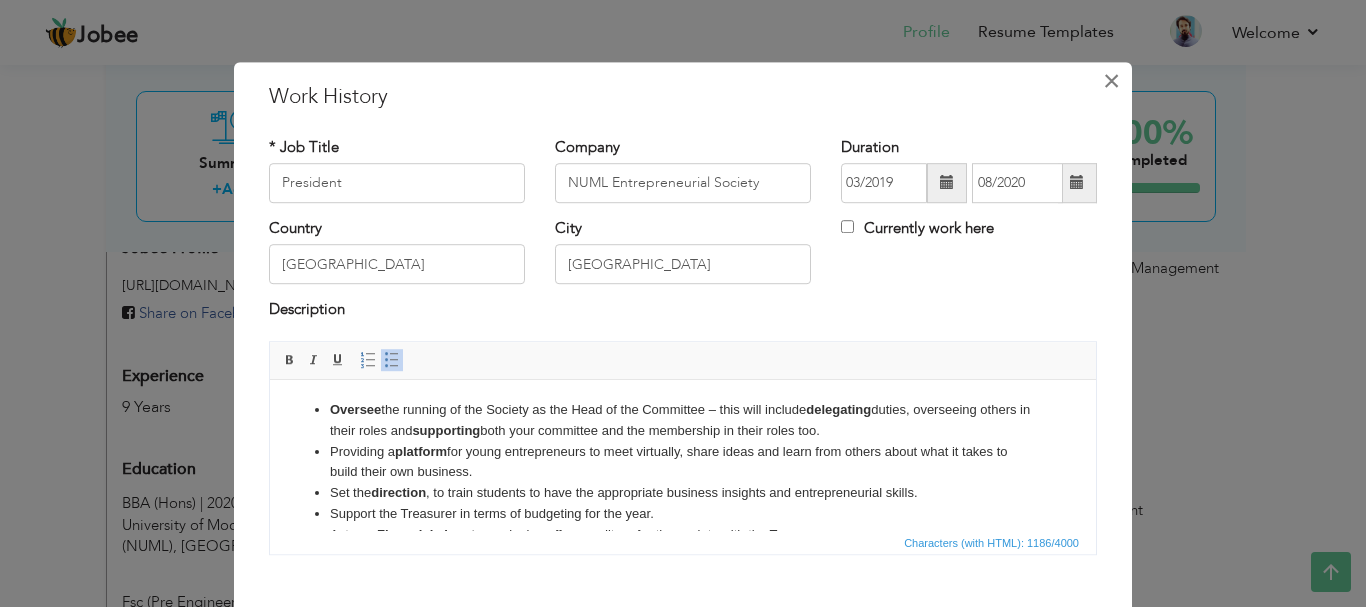 click on "×" at bounding box center [1111, 81] 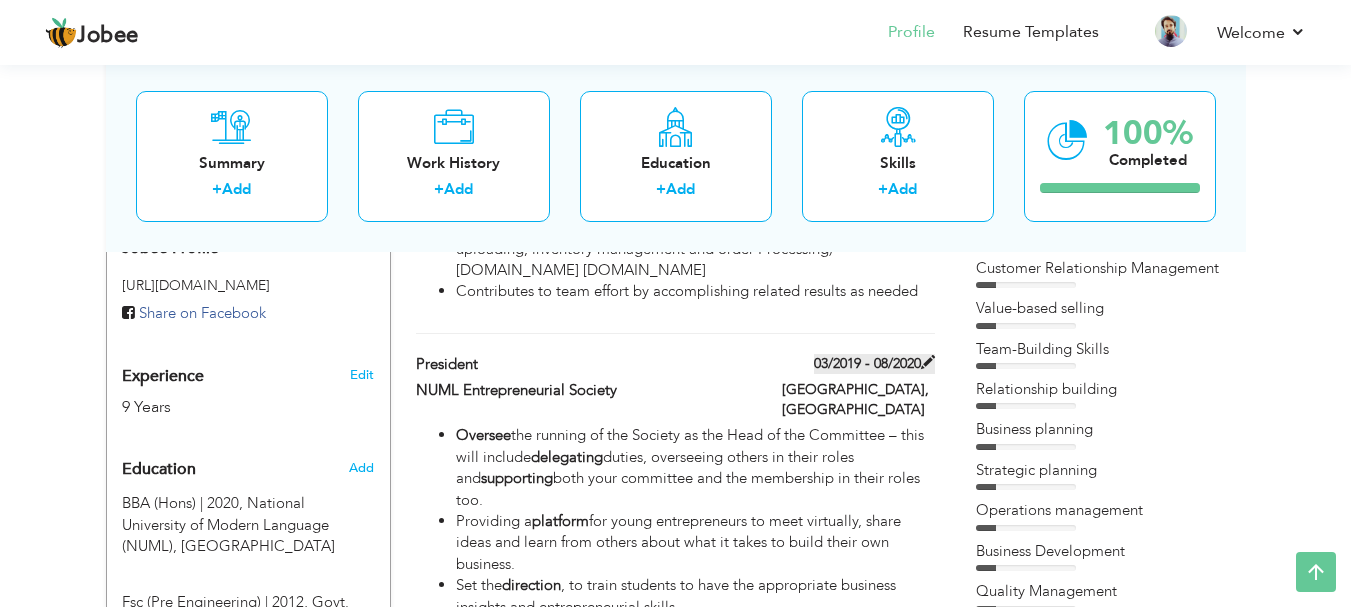 click at bounding box center (928, 362) 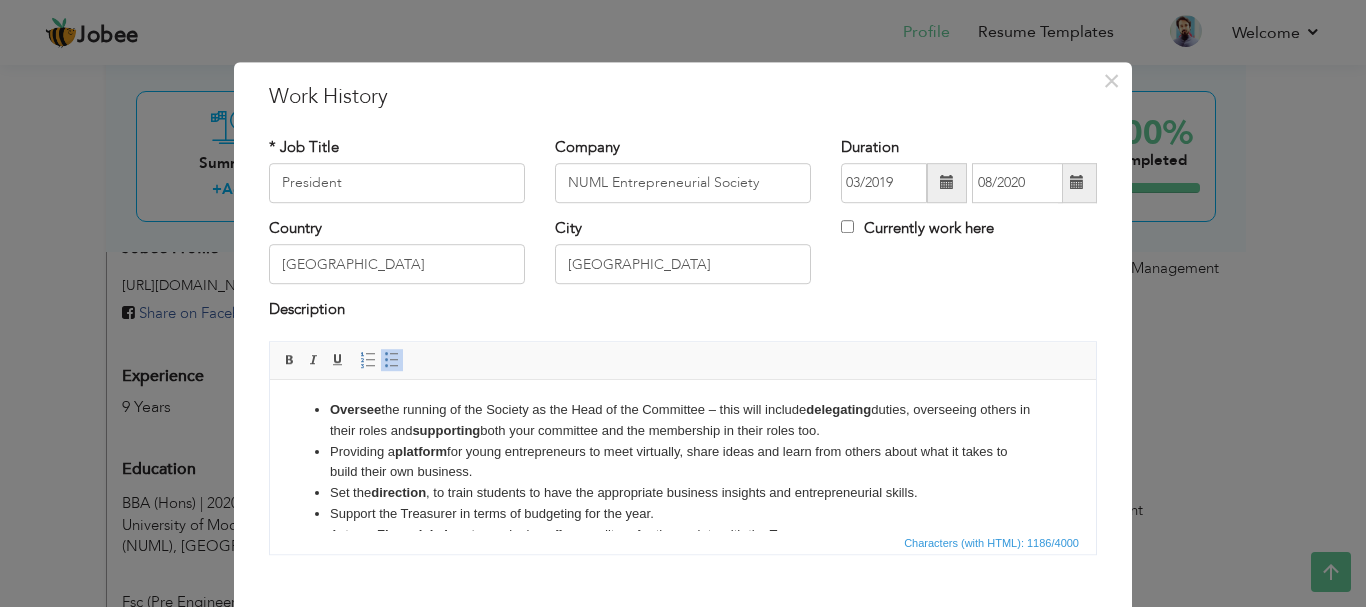 click at bounding box center [947, 183] 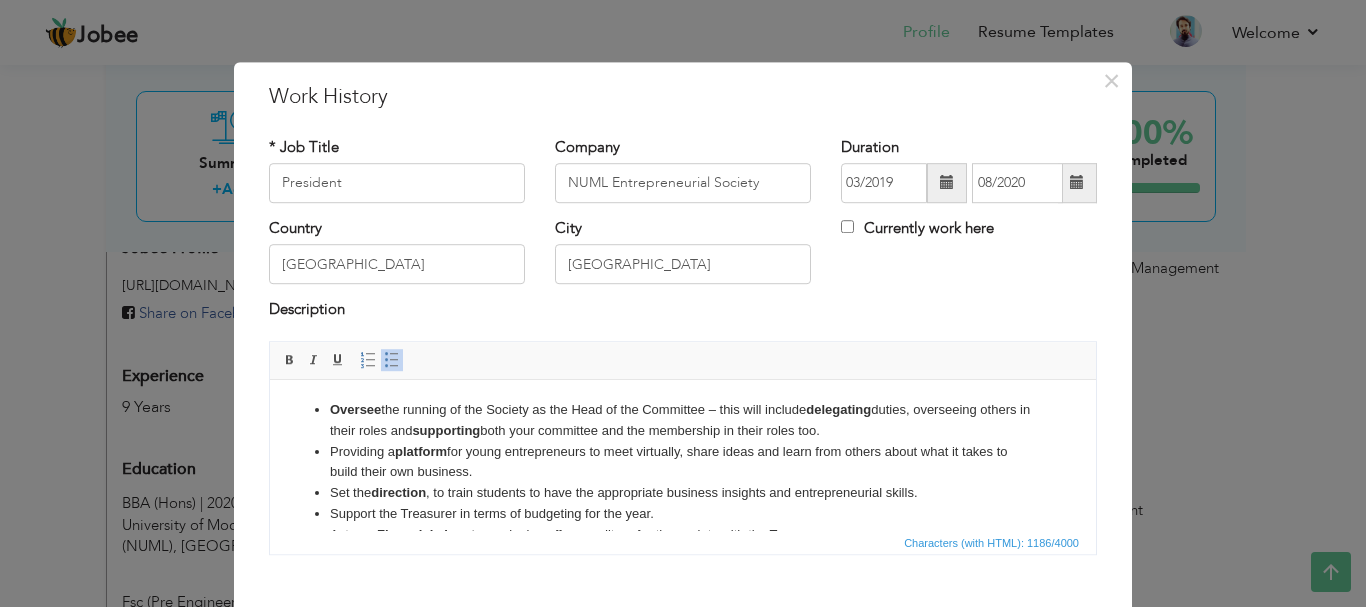 click on "Work History" at bounding box center [683, 97] 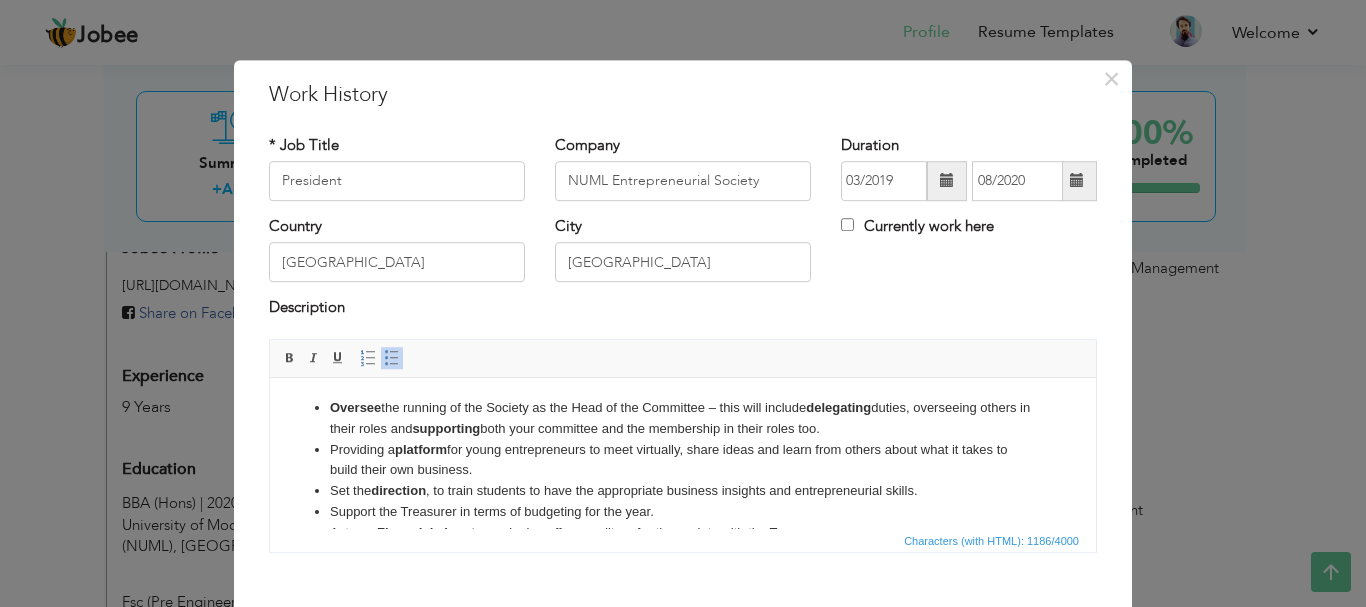 scroll, scrollTop: 0, scrollLeft: 0, axis: both 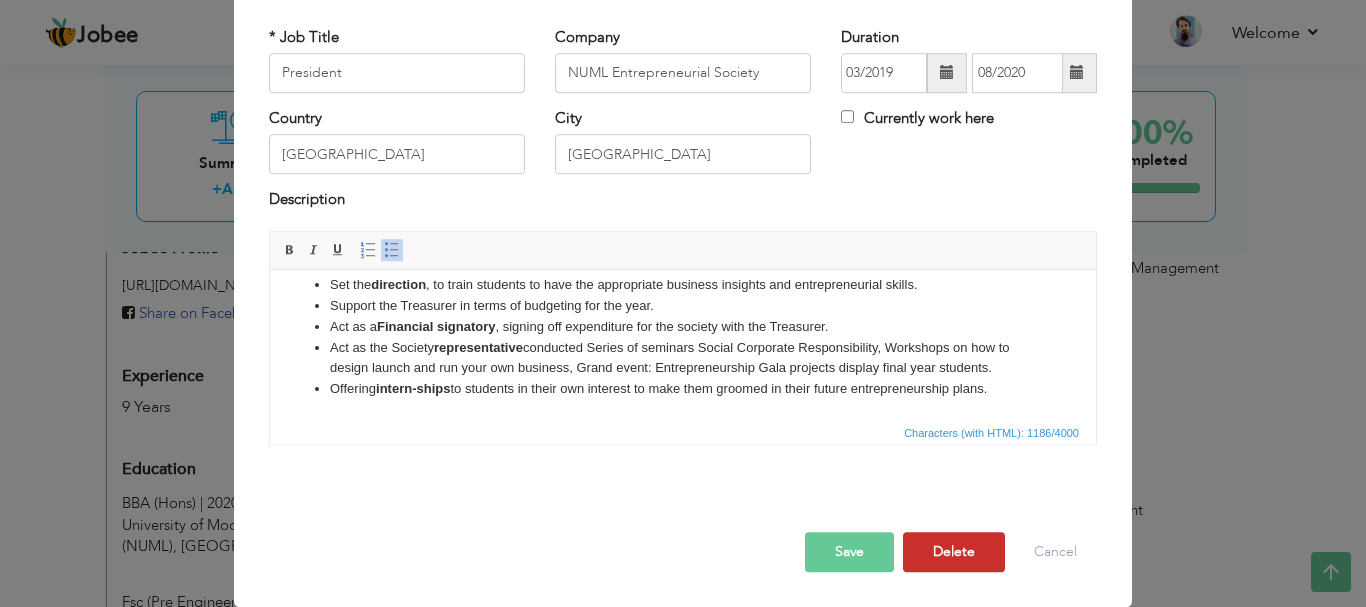 click on "Delete" at bounding box center [954, 552] 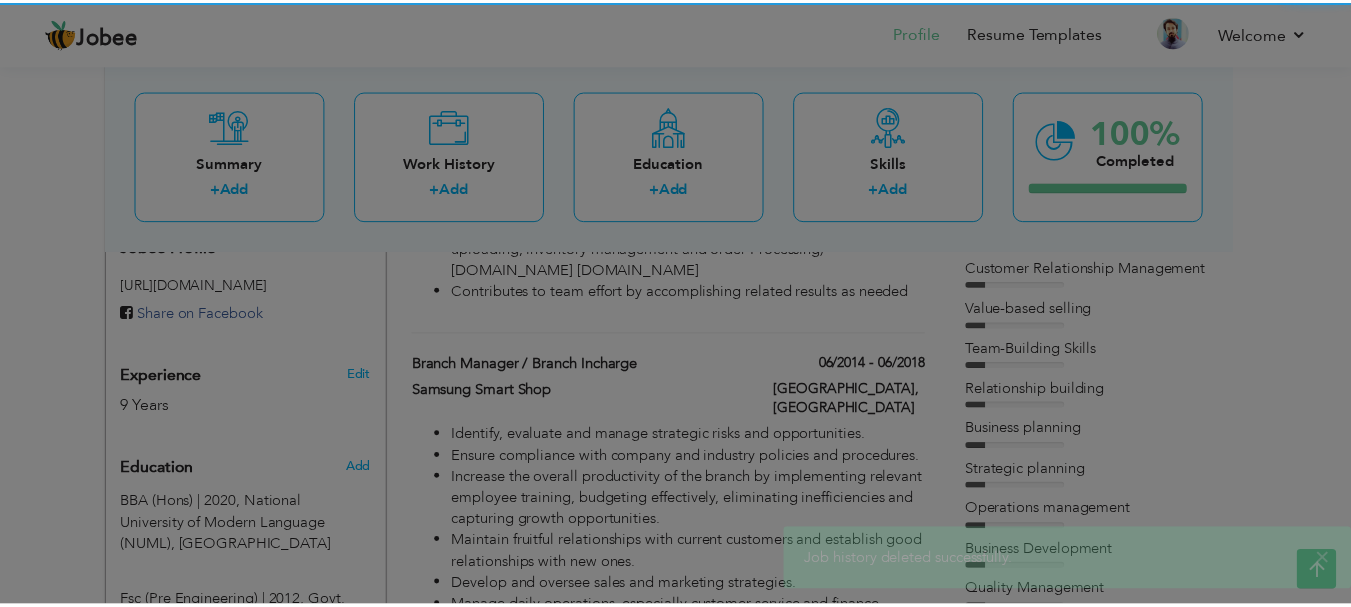 scroll, scrollTop: 0, scrollLeft: 0, axis: both 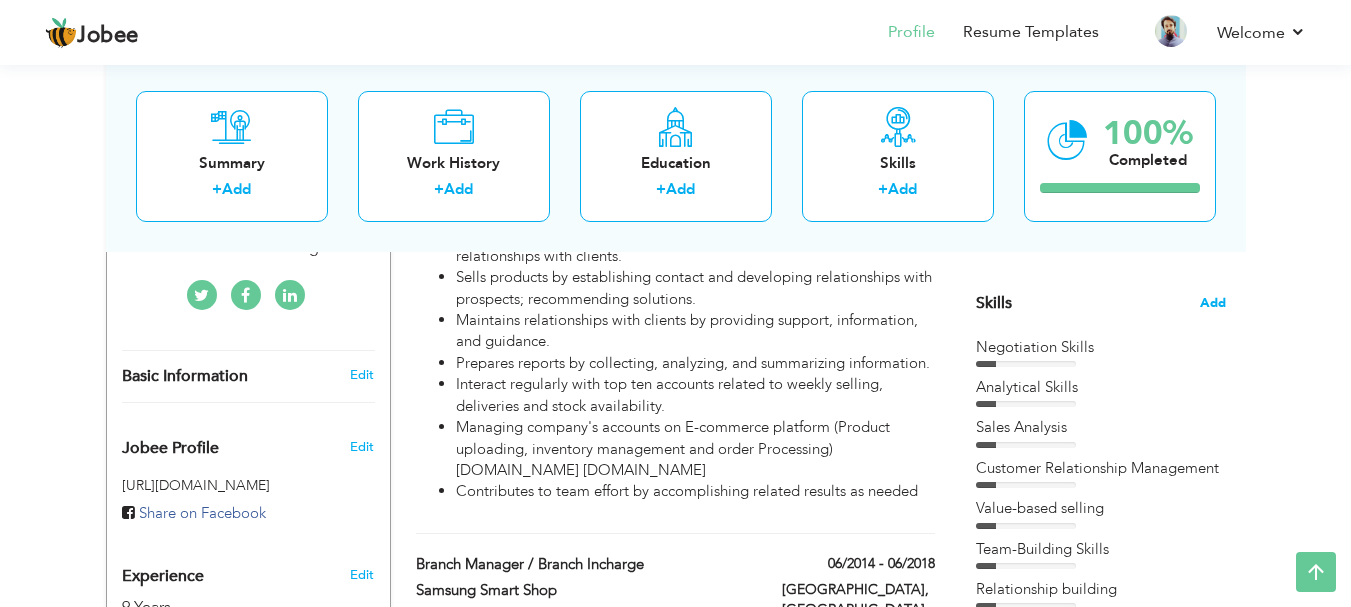 click on "Add" at bounding box center (1213, 303) 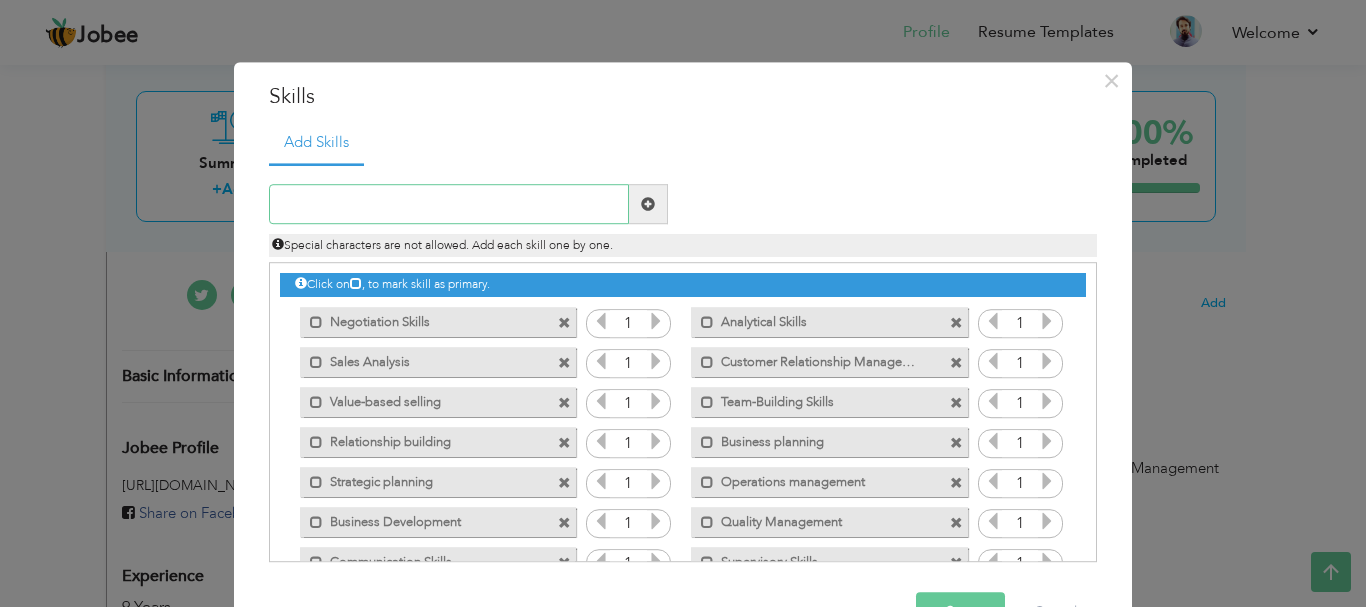 scroll, scrollTop: 85, scrollLeft: 0, axis: vertical 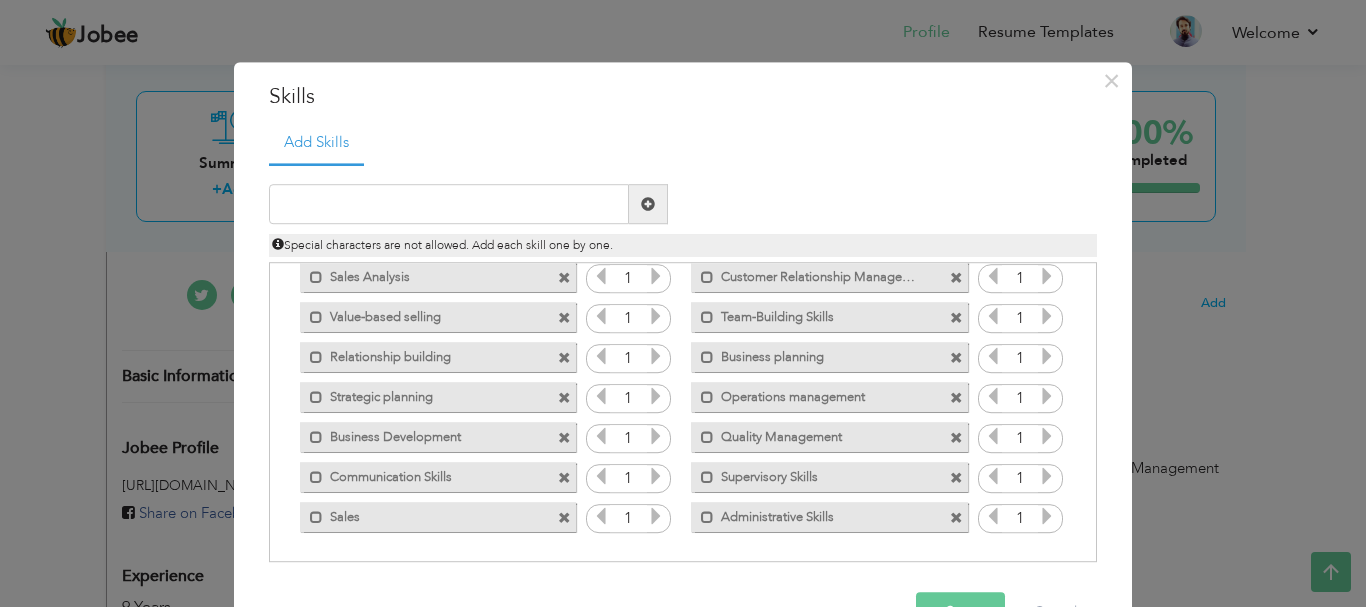 click at bounding box center (956, 438) 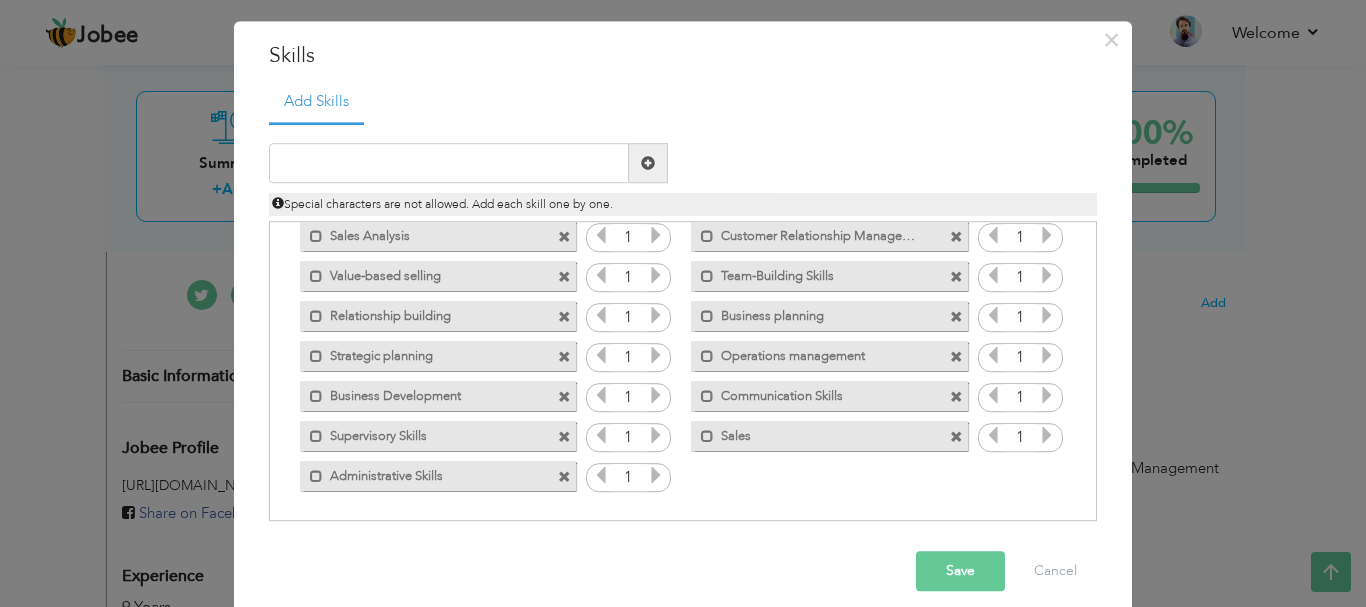 scroll, scrollTop: 61, scrollLeft: 0, axis: vertical 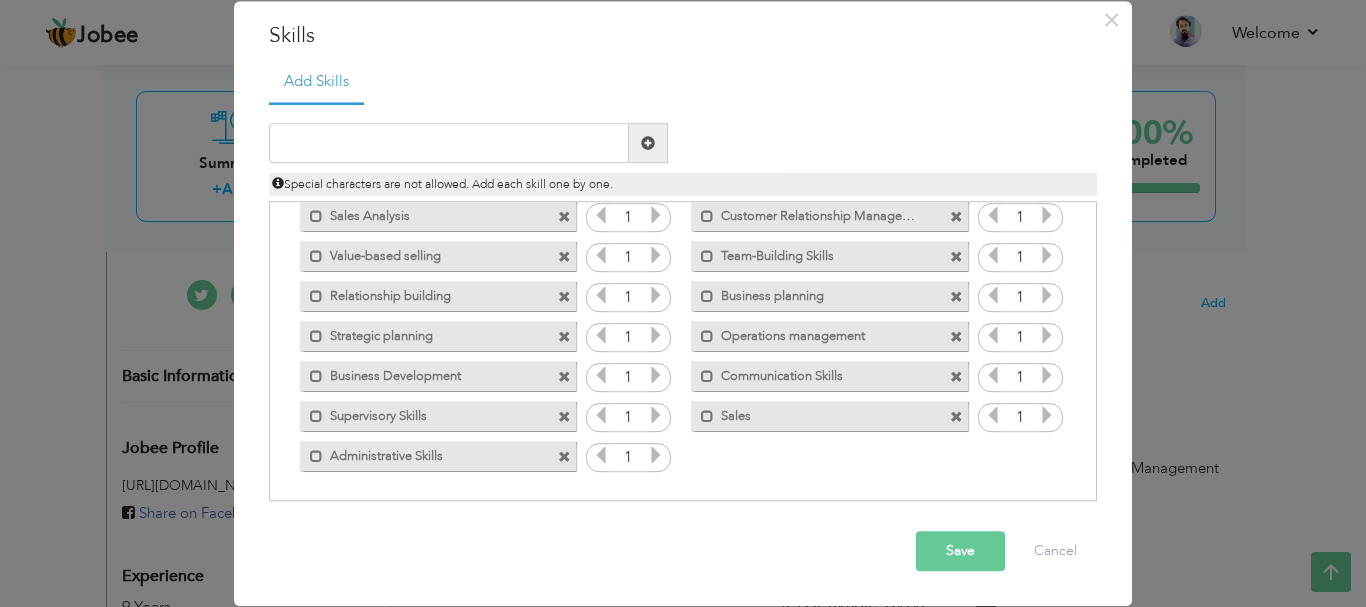 click at bounding box center (648, 143) 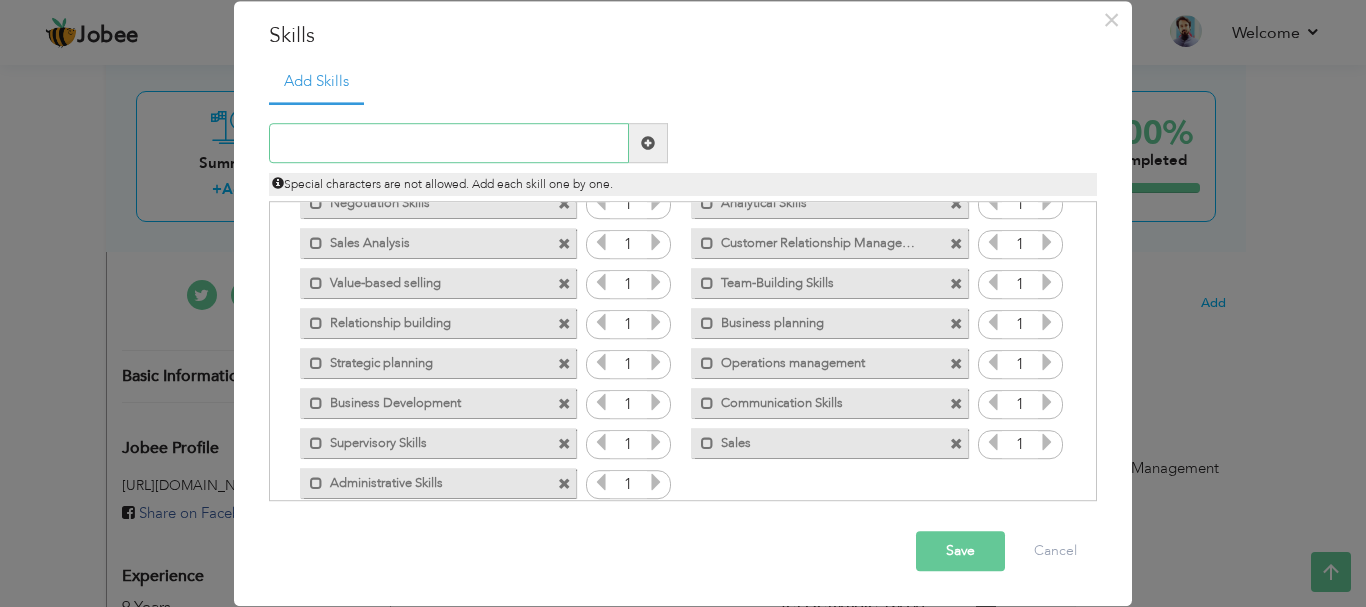 scroll, scrollTop: 85, scrollLeft: 0, axis: vertical 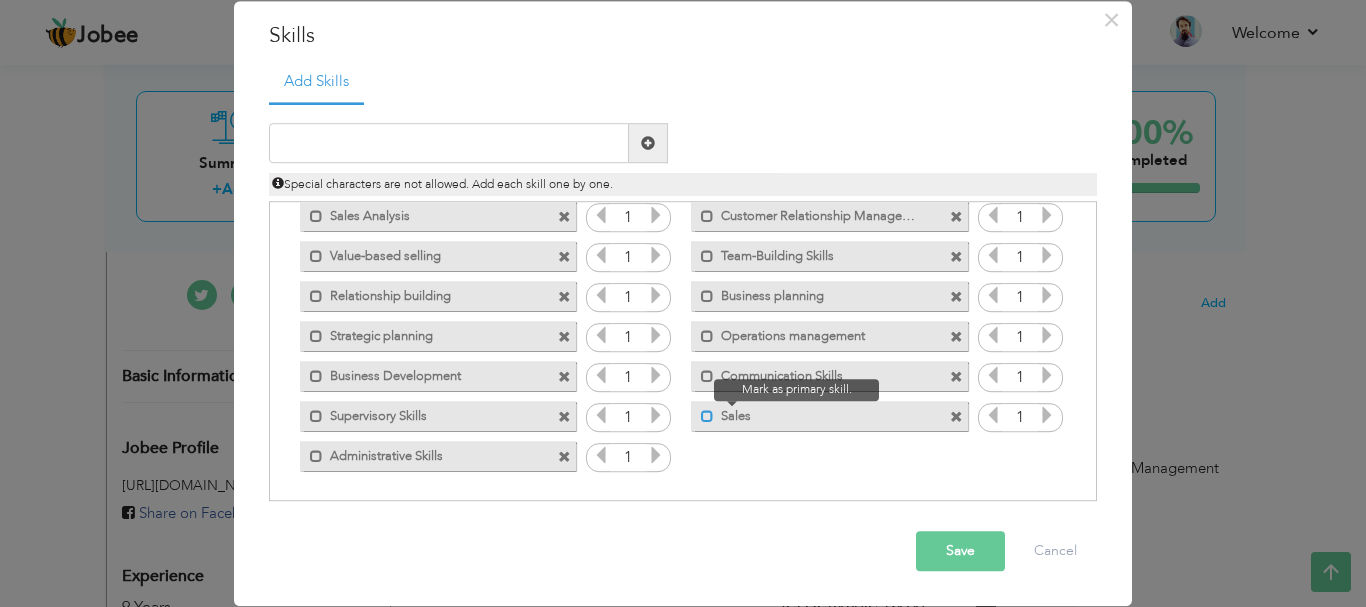 click at bounding box center [707, 416] 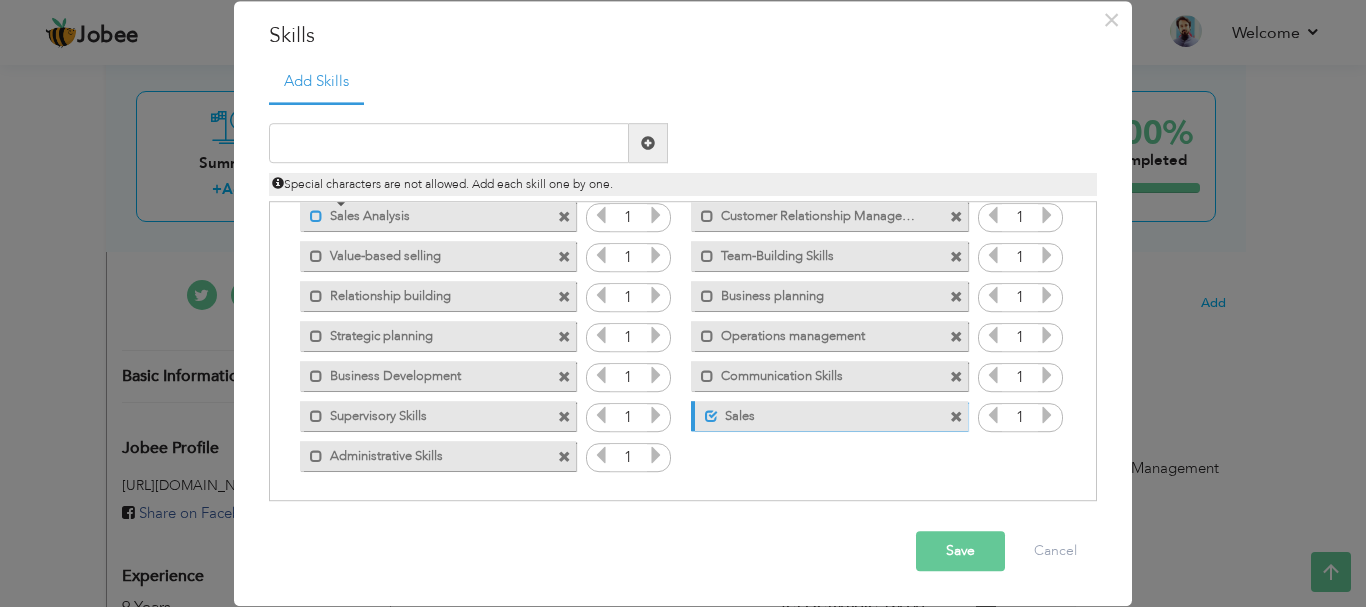 click at bounding box center [316, 216] 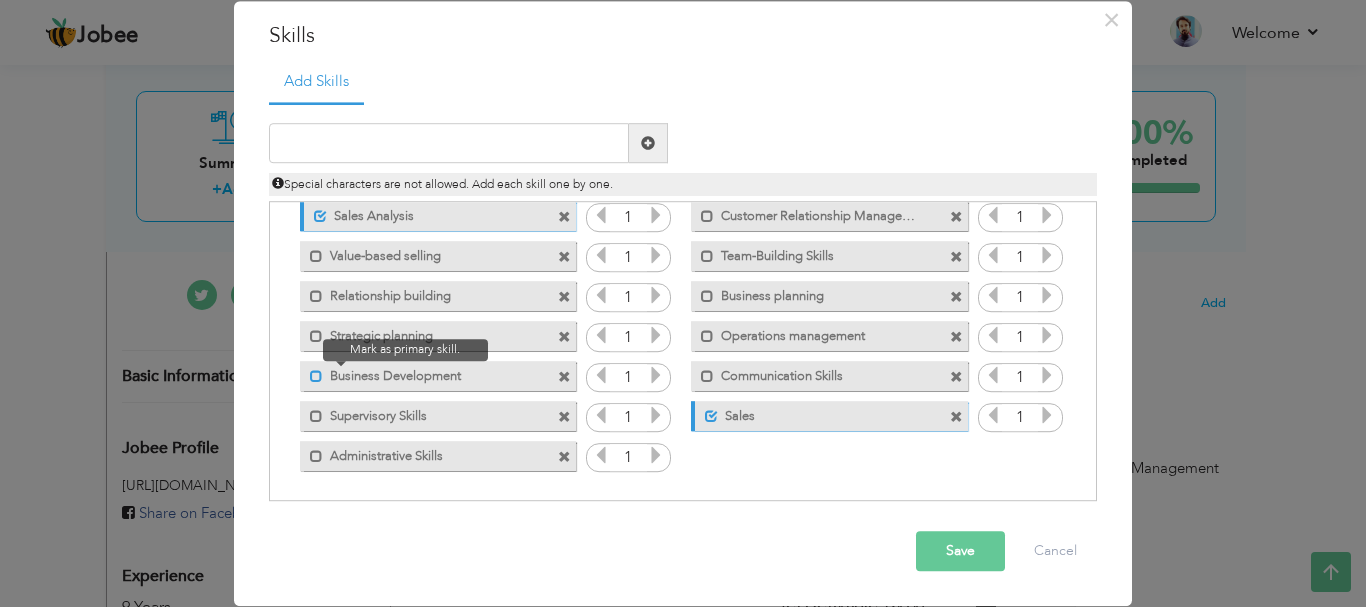 click at bounding box center (316, 376) 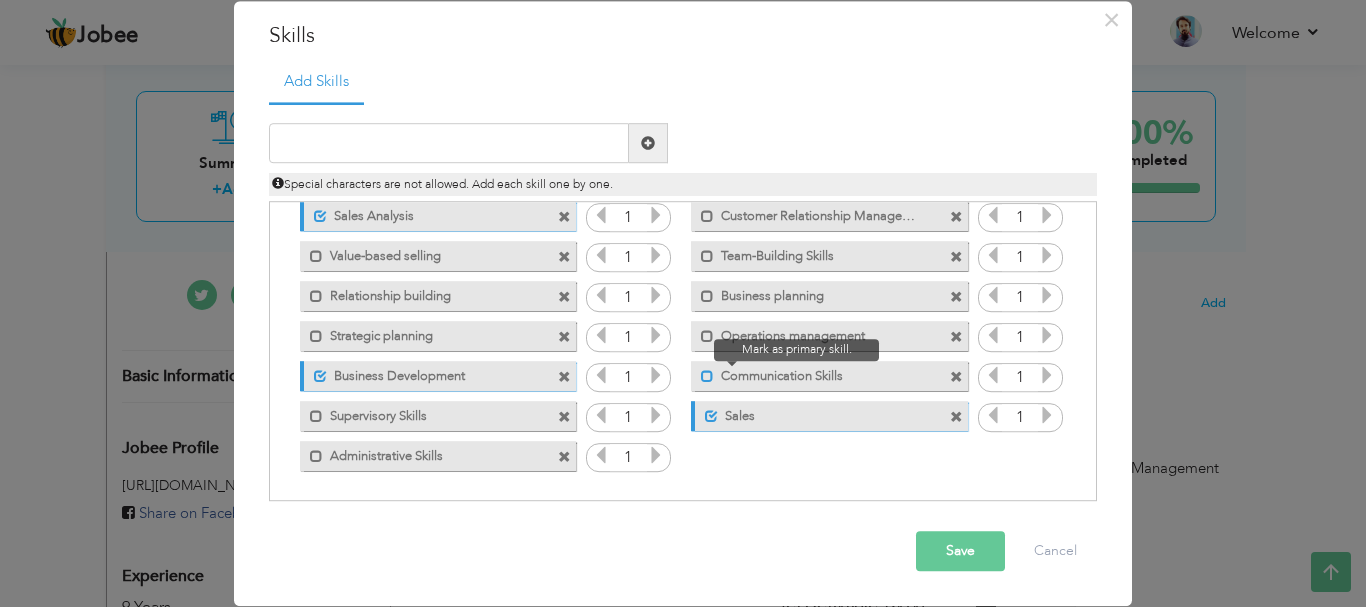 click at bounding box center (707, 376) 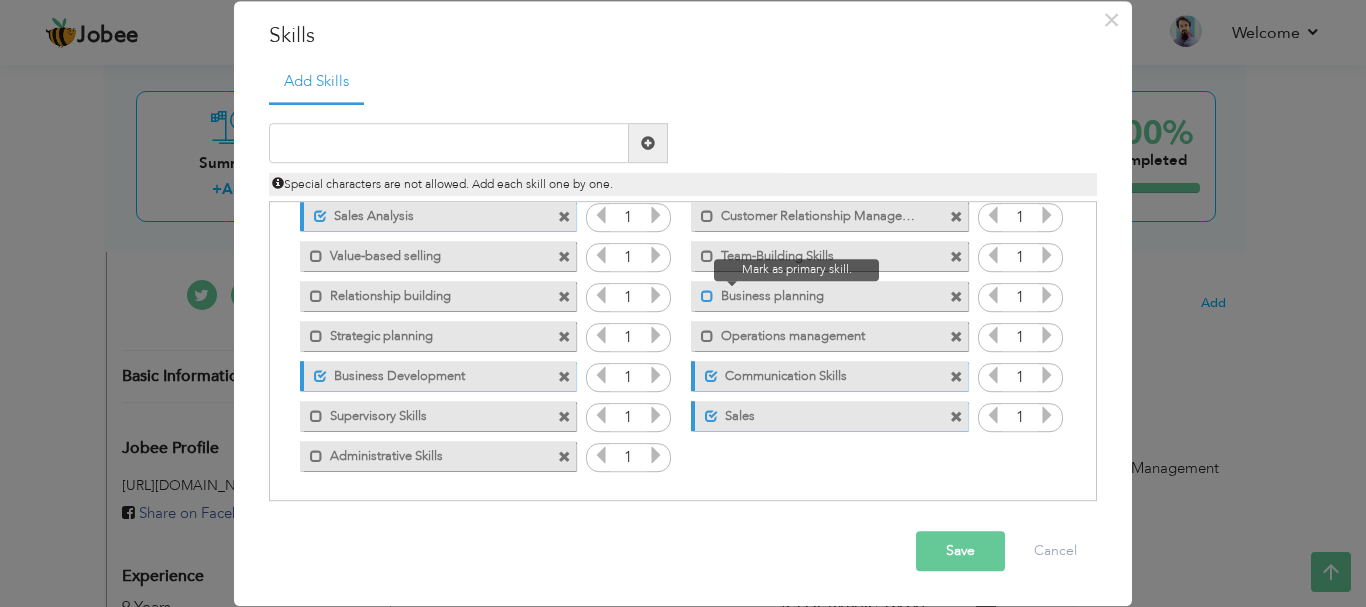 click at bounding box center (707, 296) 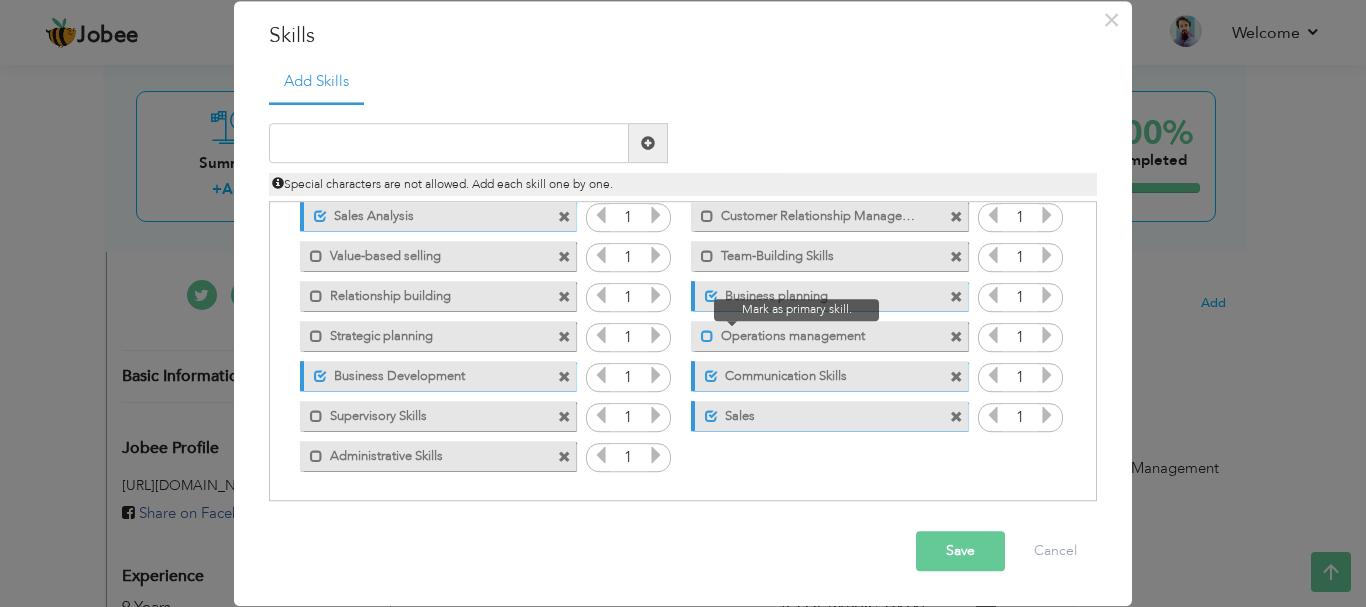 click at bounding box center (707, 336) 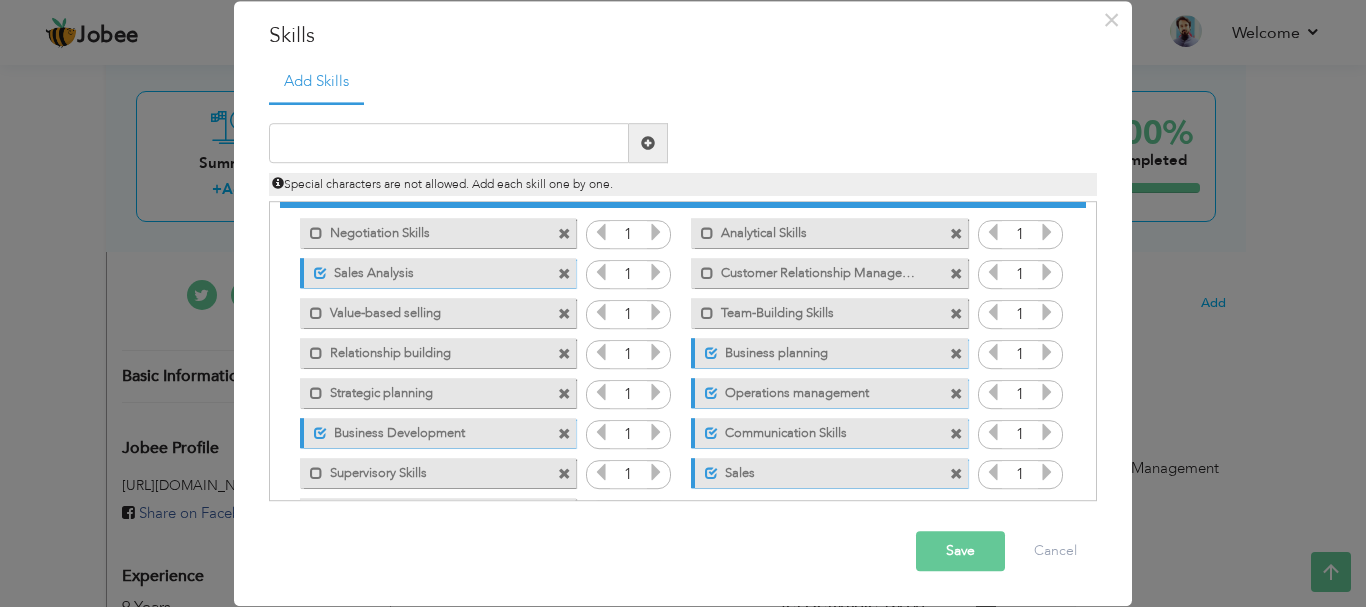scroll, scrollTop: 0, scrollLeft: 0, axis: both 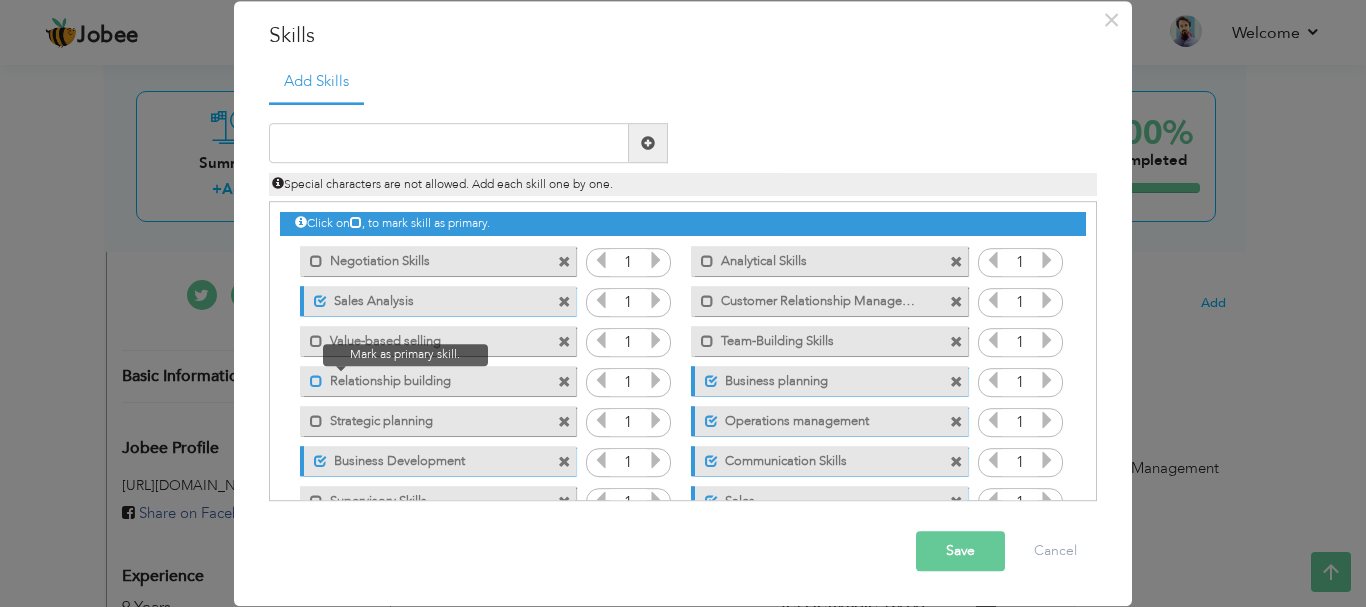 click at bounding box center (316, 381) 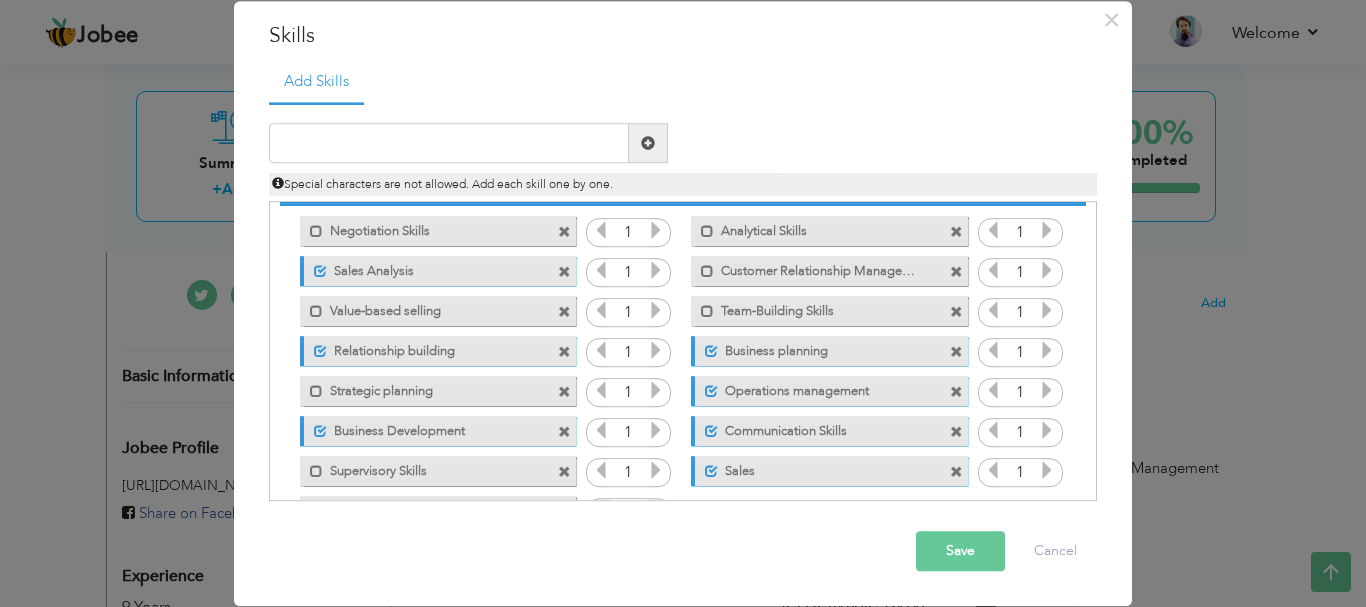 scroll, scrollTop: 0, scrollLeft: 0, axis: both 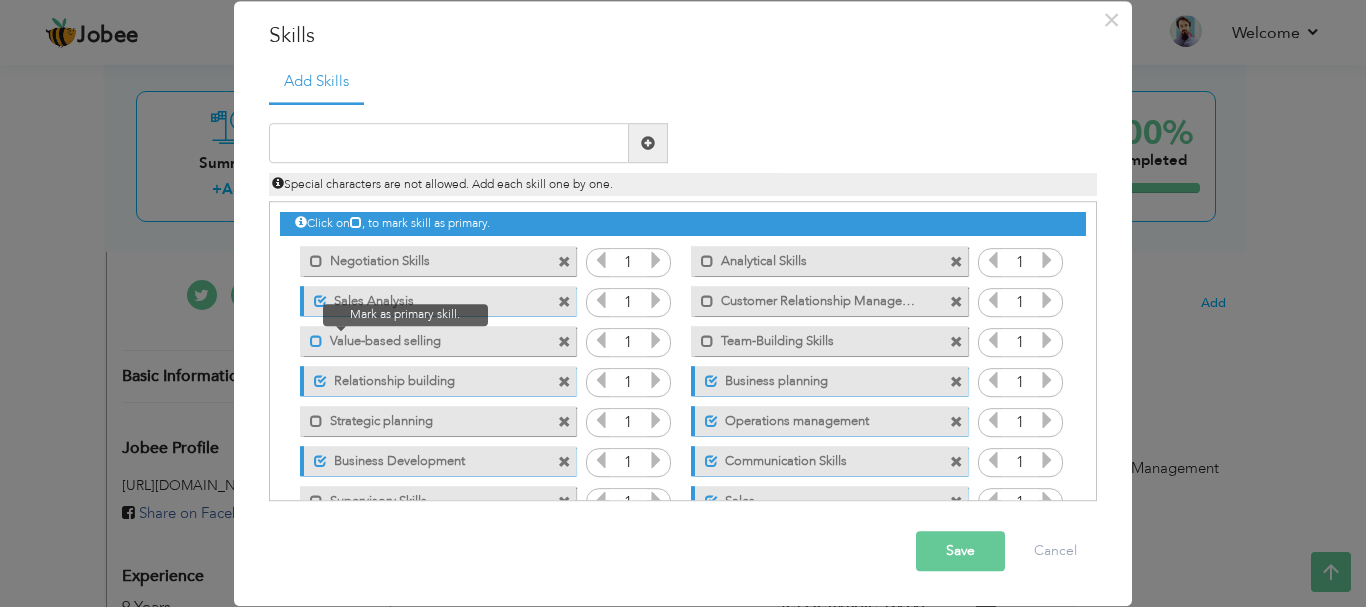 click at bounding box center [316, 341] 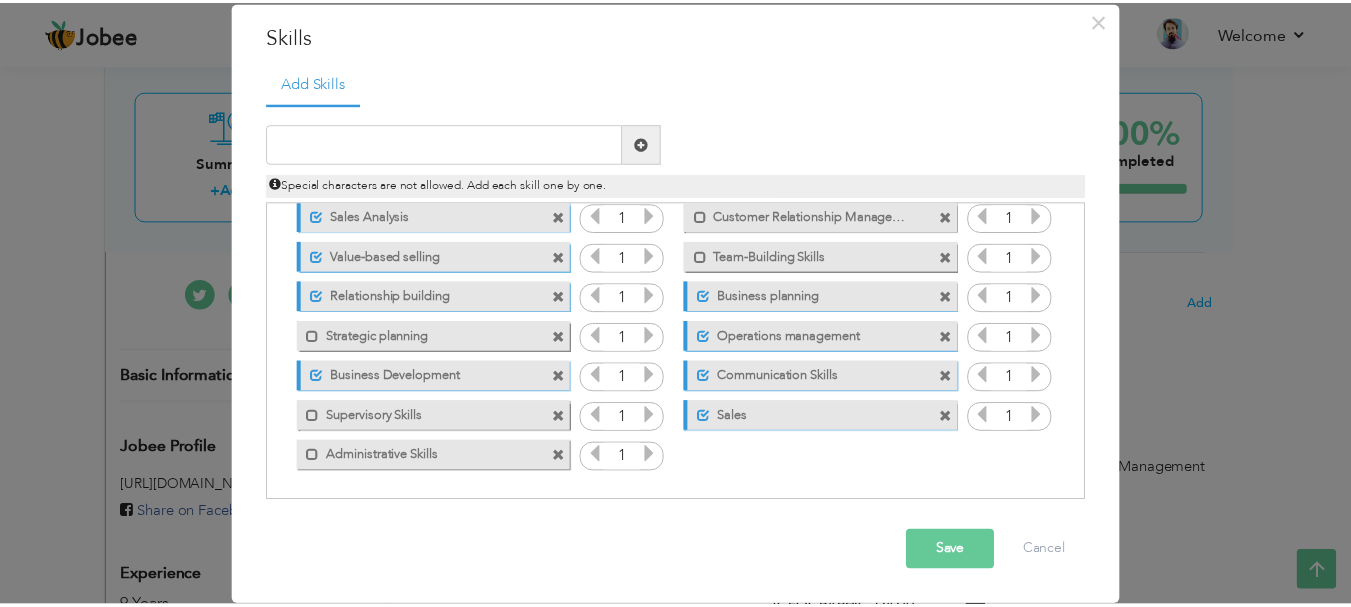 scroll, scrollTop: 0, scrollLeft: 0, axis: both 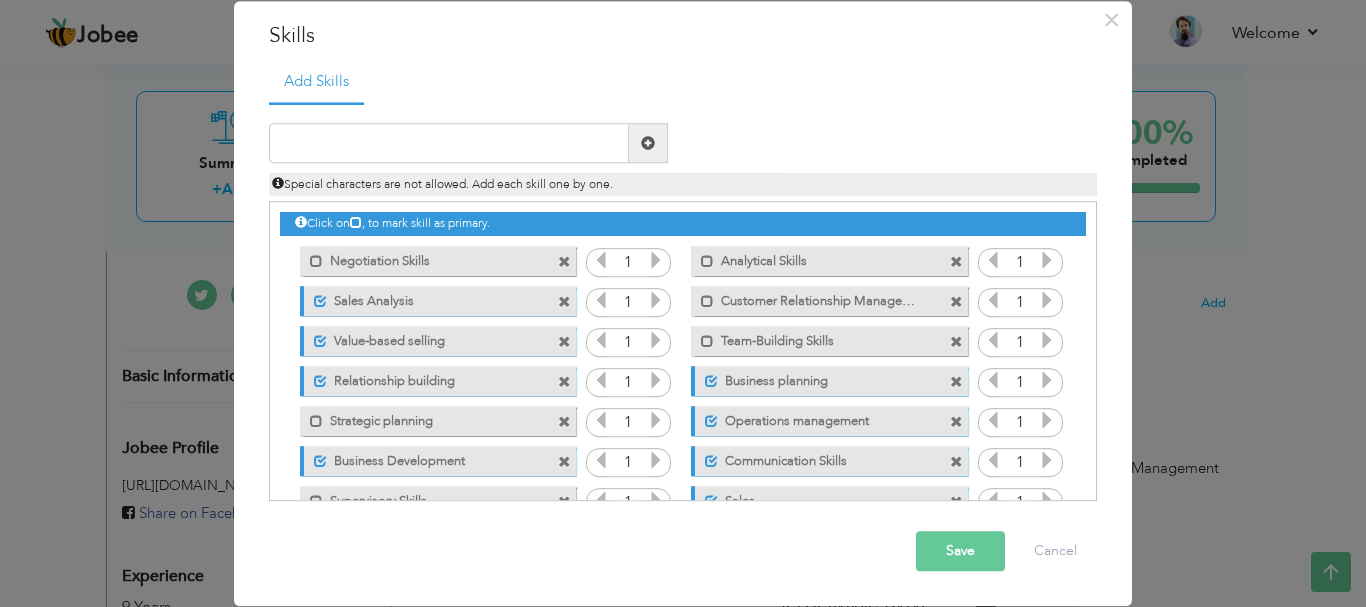 click on "Save" at bounding box center (960, 552) 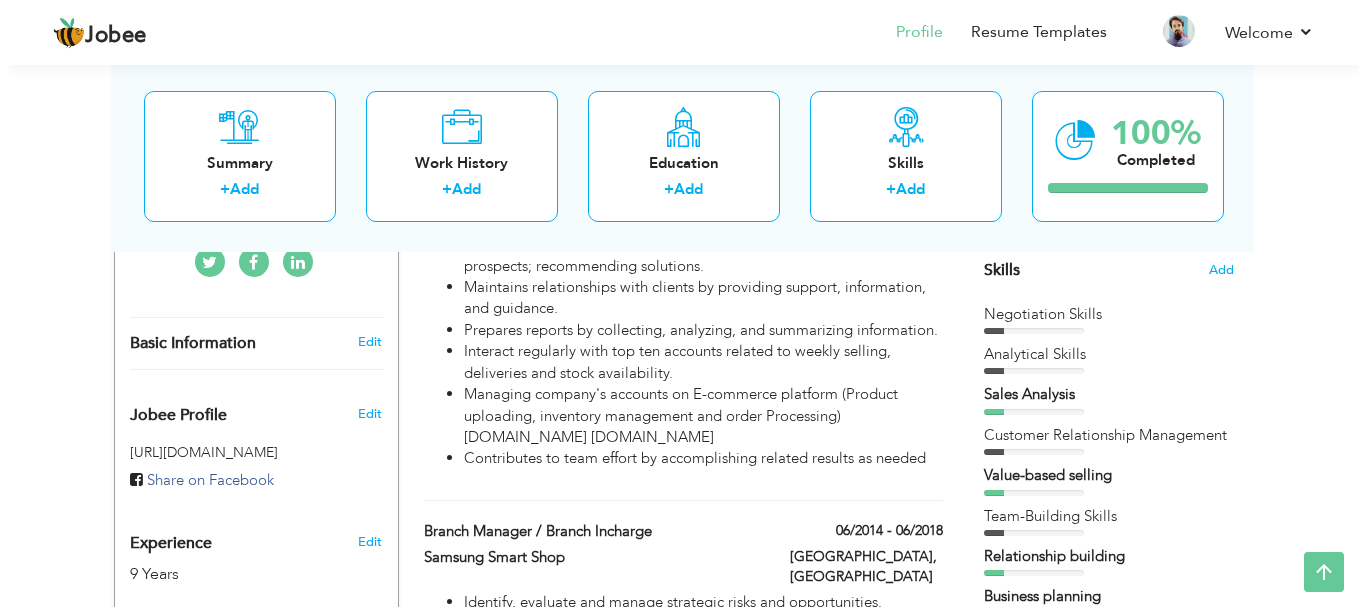 scroll, scrollTop: 477, scrollLeft: 0, axis: vertical 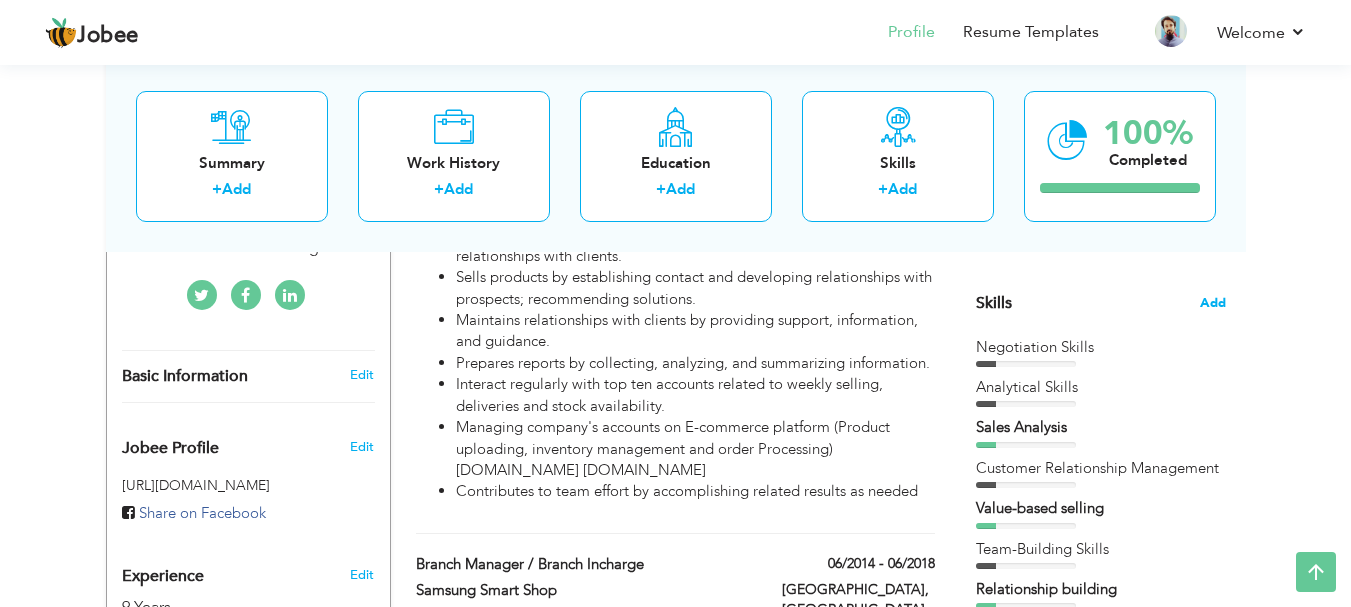 click on "Add" at bounding box center [1213, 303] 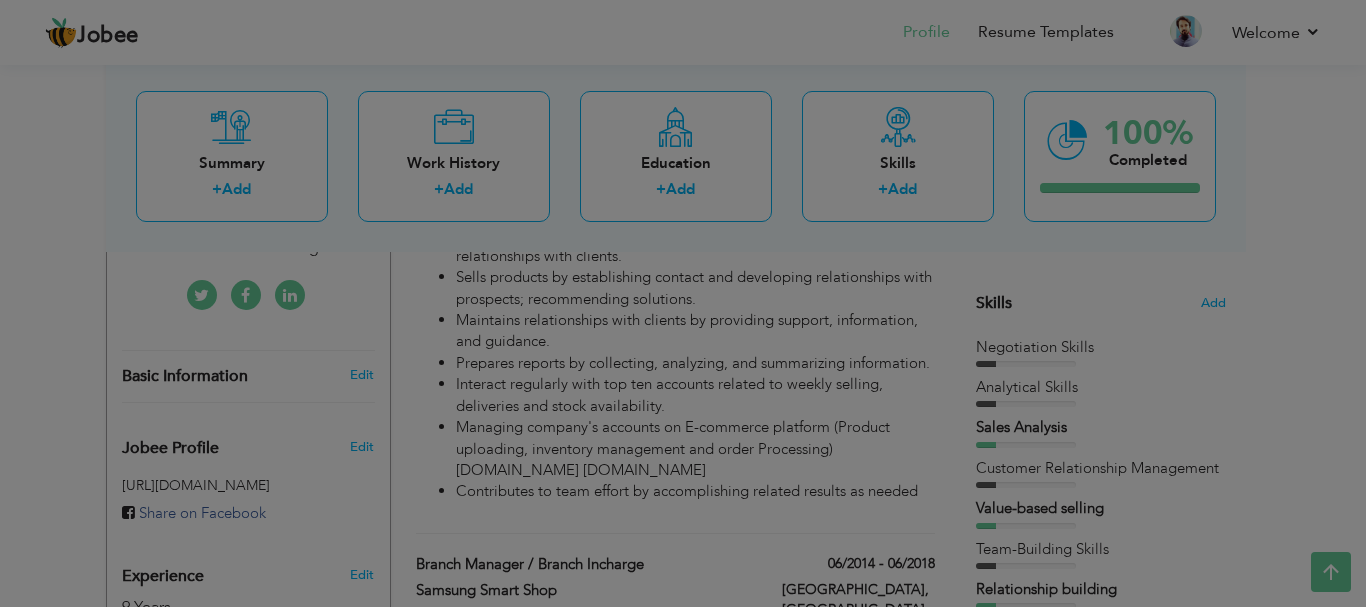 scroll, scrollTop: 0, scrollLeft: 0, axis: both 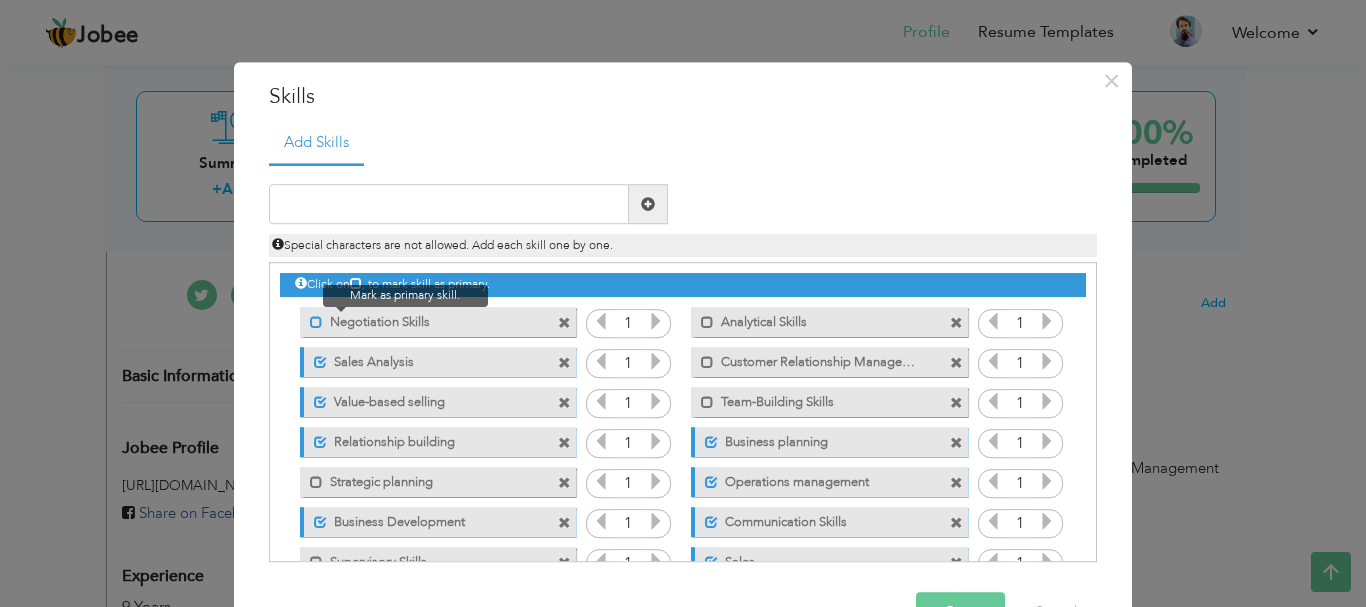 click at bounding box center [316, 322] 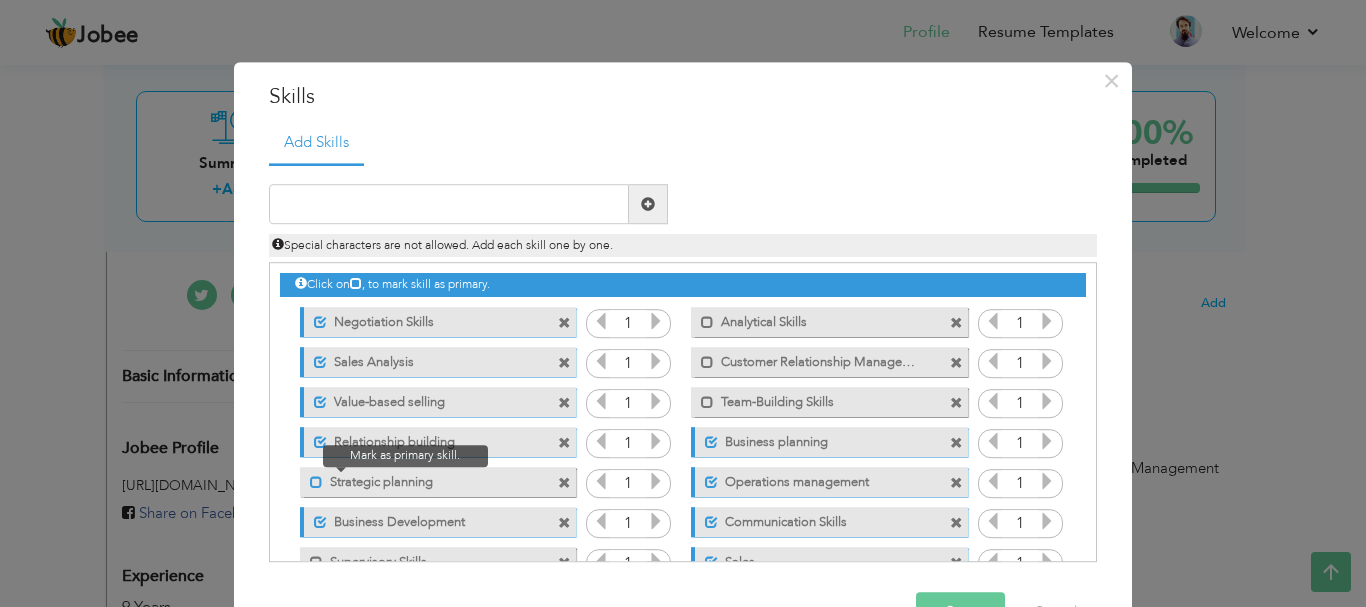 click at bounding box center [316, 482] 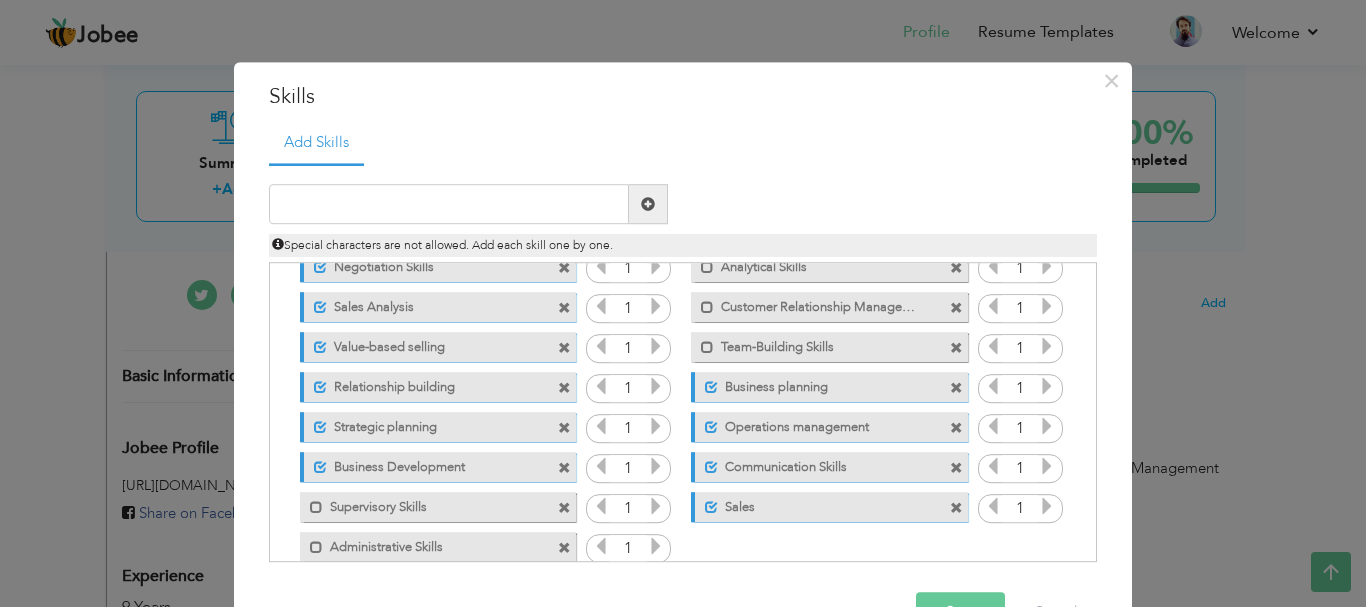 scroll, scrollTop: 85, scrollLeft: 0, axis: vertical 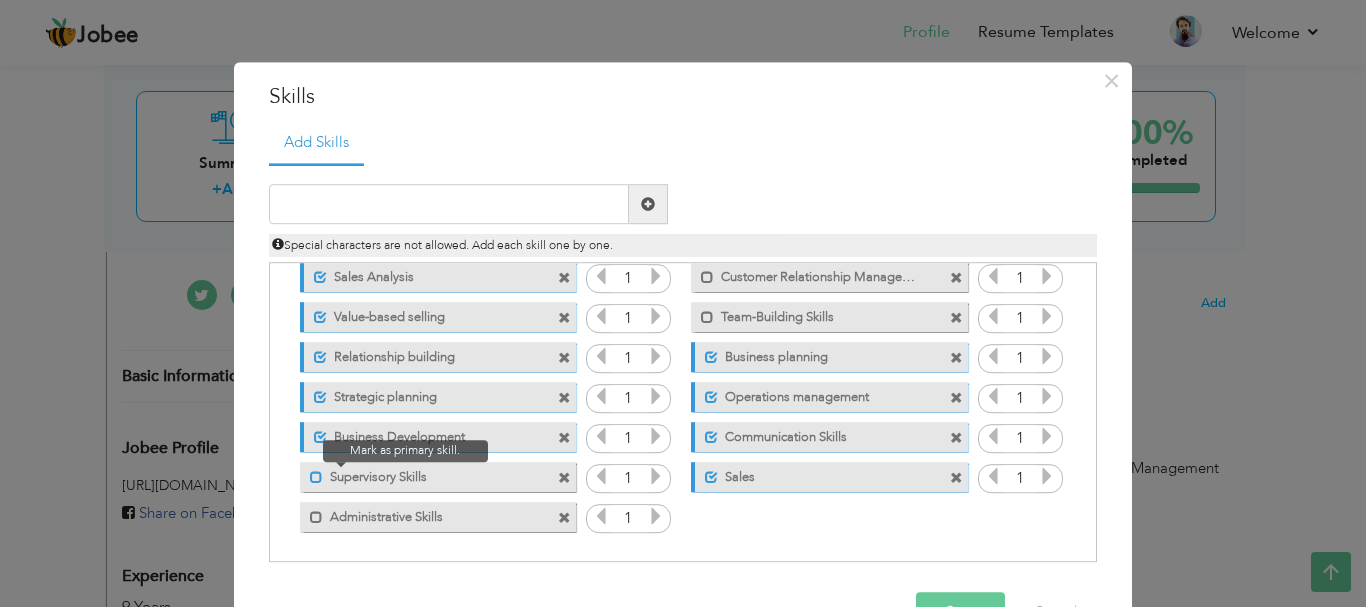 click at bounding box center [316, 477] 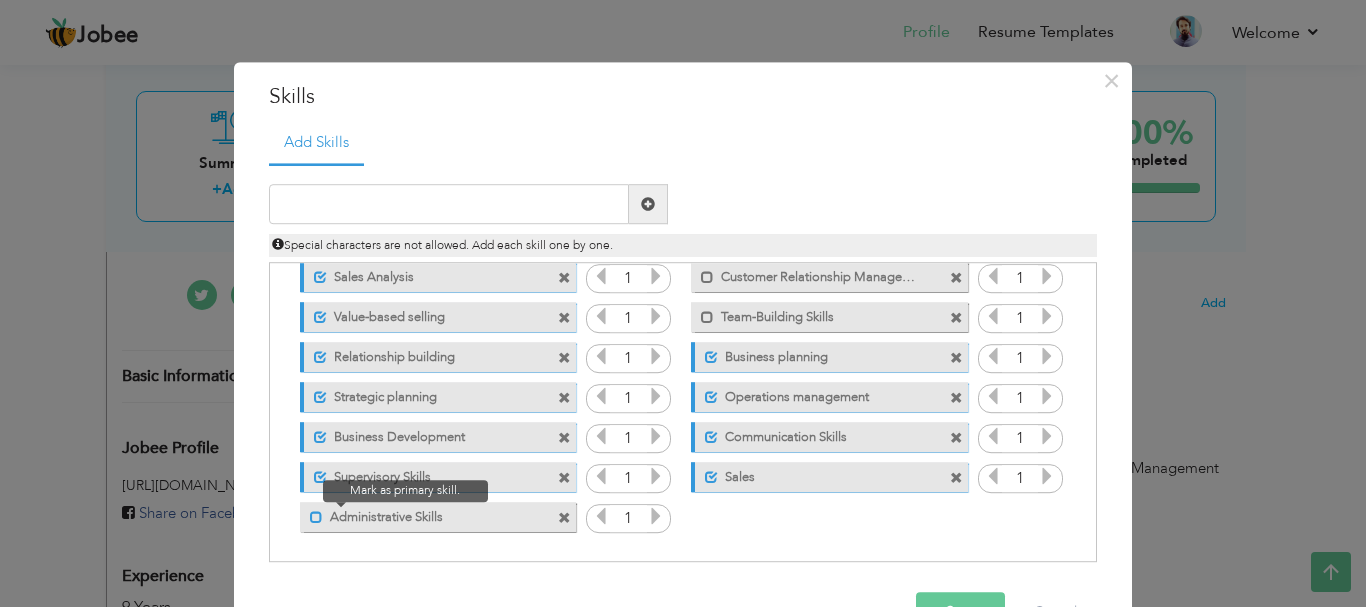 click at bounding box center (316, 517) 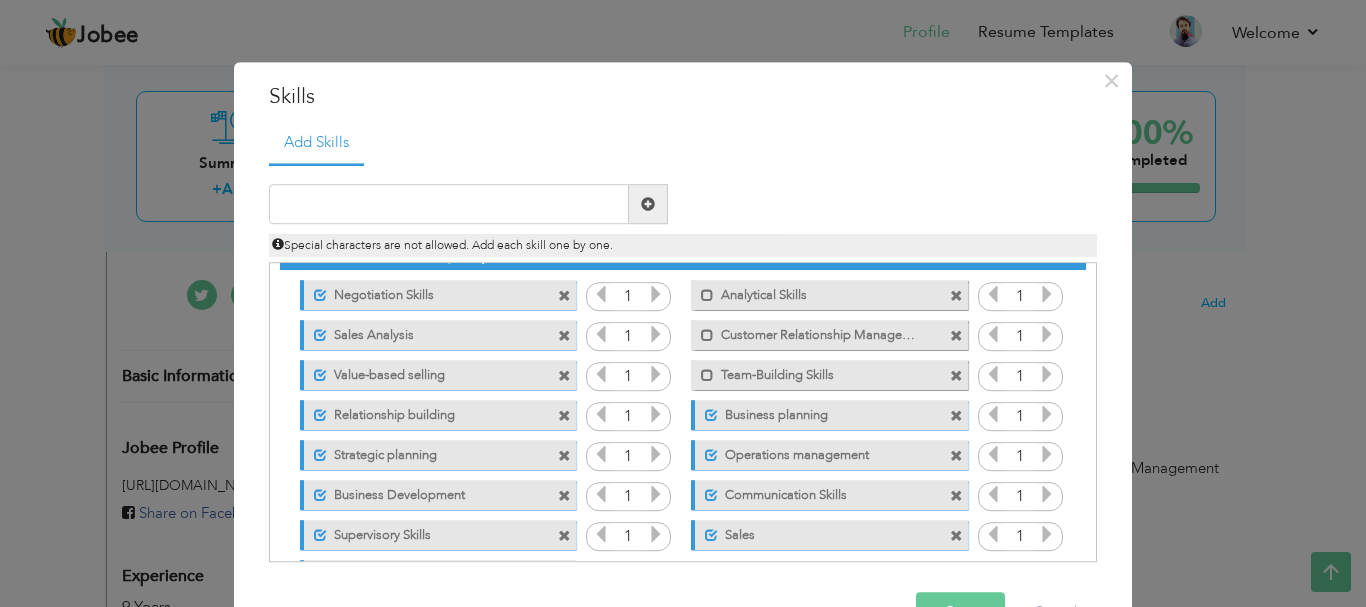 scroll, scrollTop: 0, scrollLeft: 0, axis: both 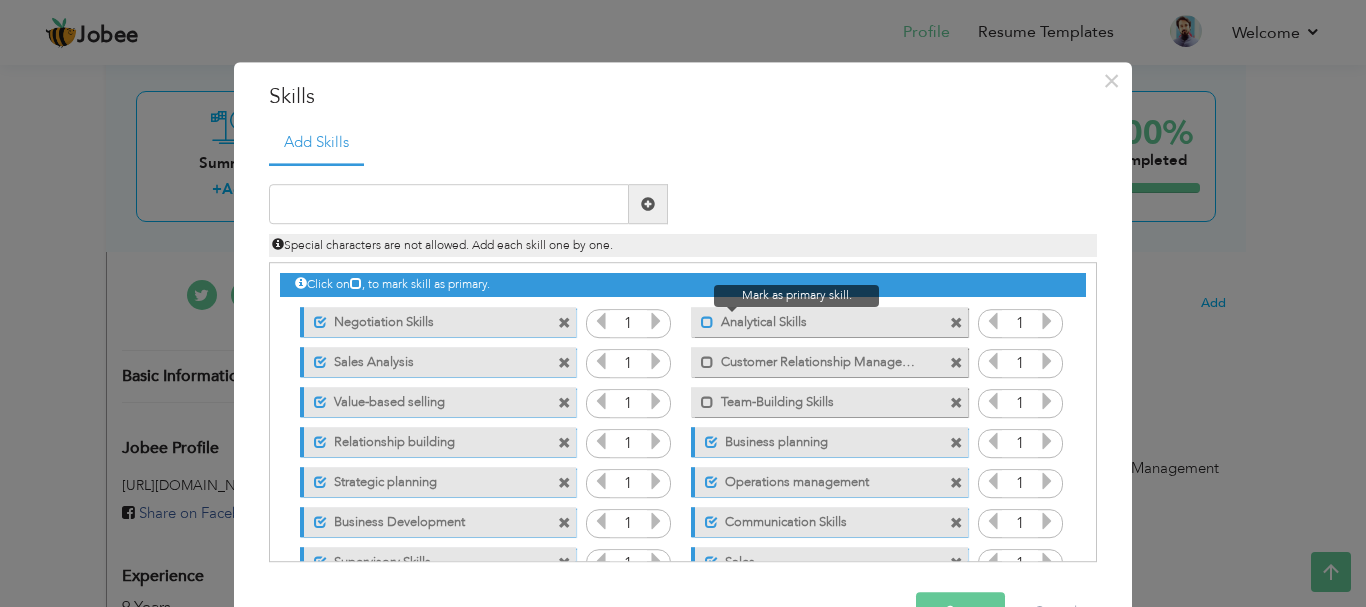 click at bounding box center [707, 322] 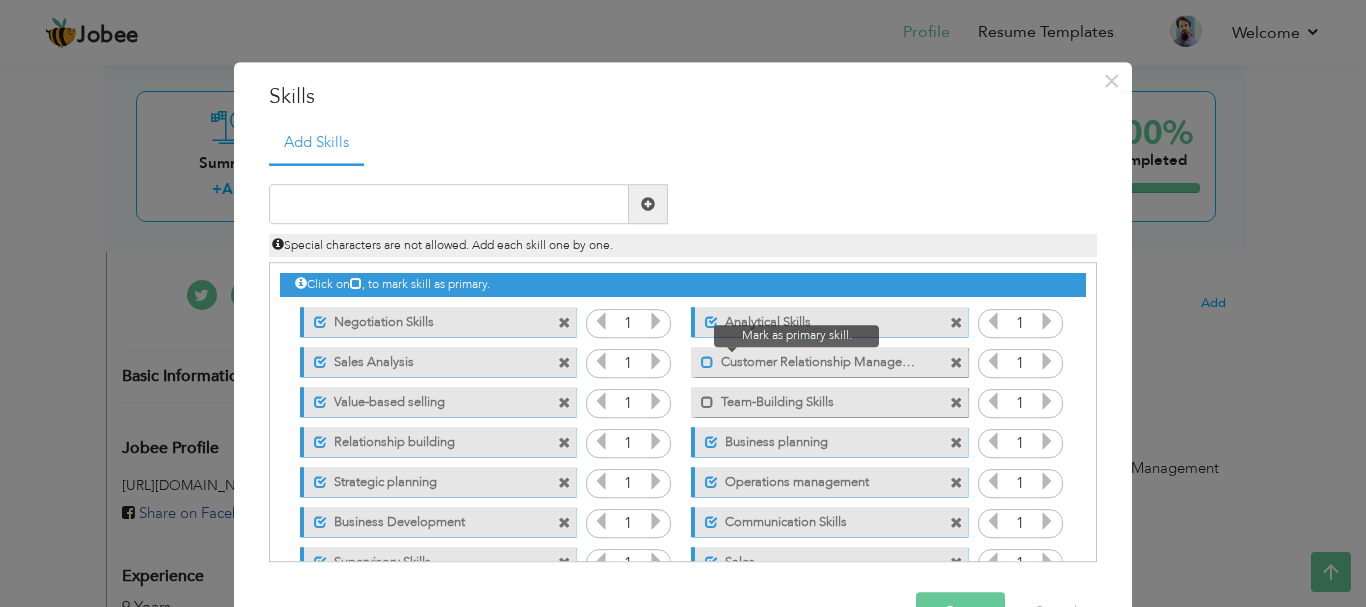 click at bounding box center [707, 362] 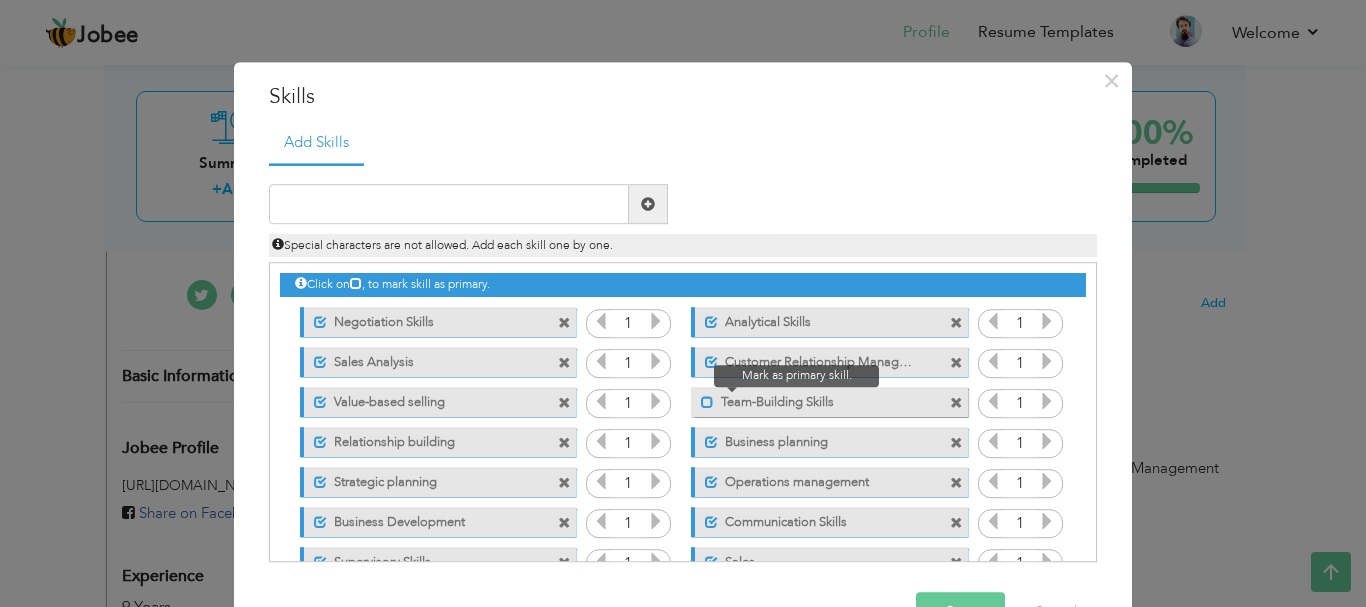 click at bounding box center (707, 402) 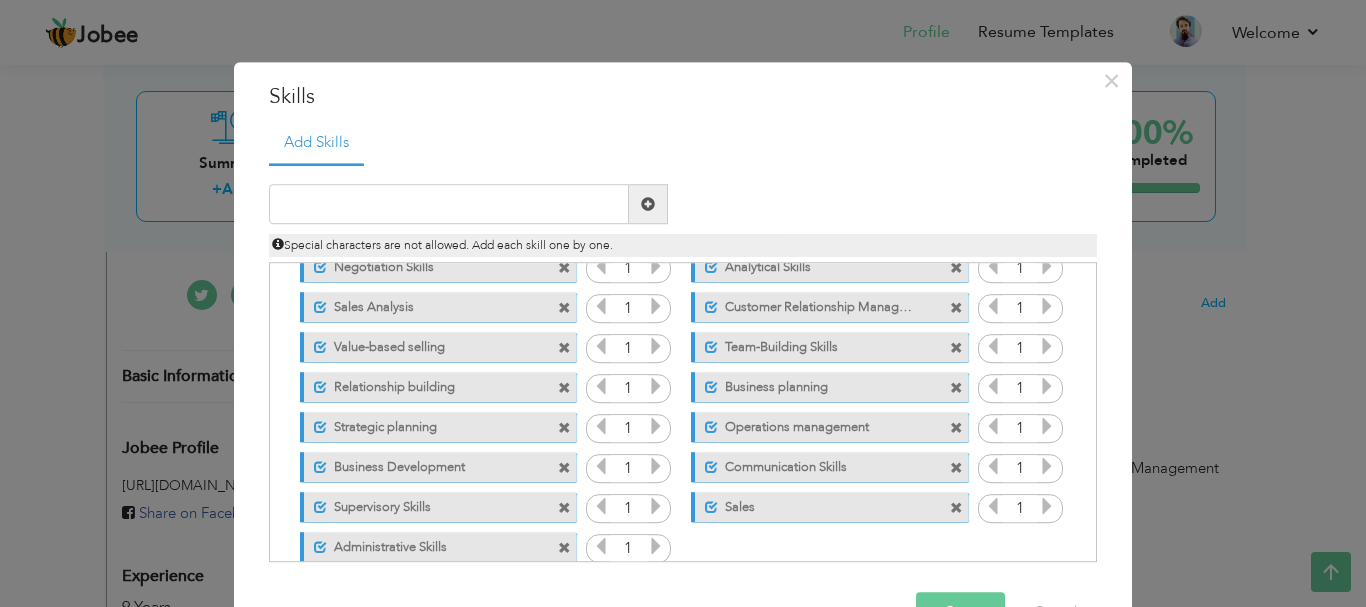 scroll, scrollTop: 85, scrollLeft: 0, axis: vertical 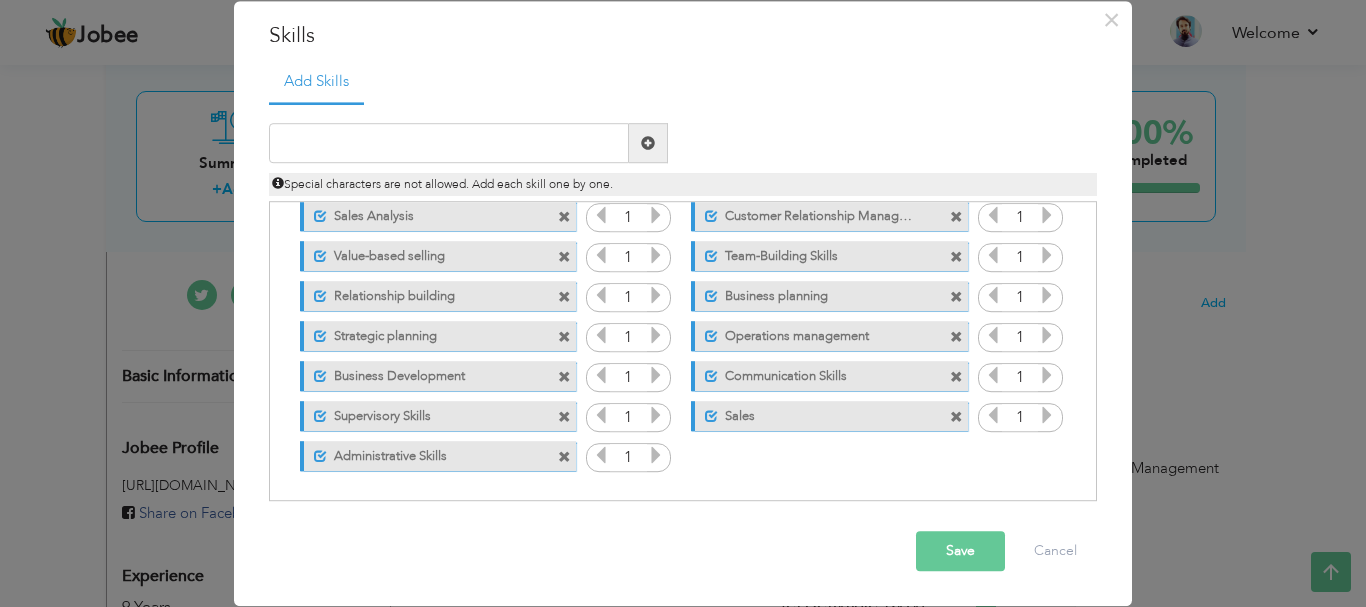 click on "Save" at bounding box center [960, 552] 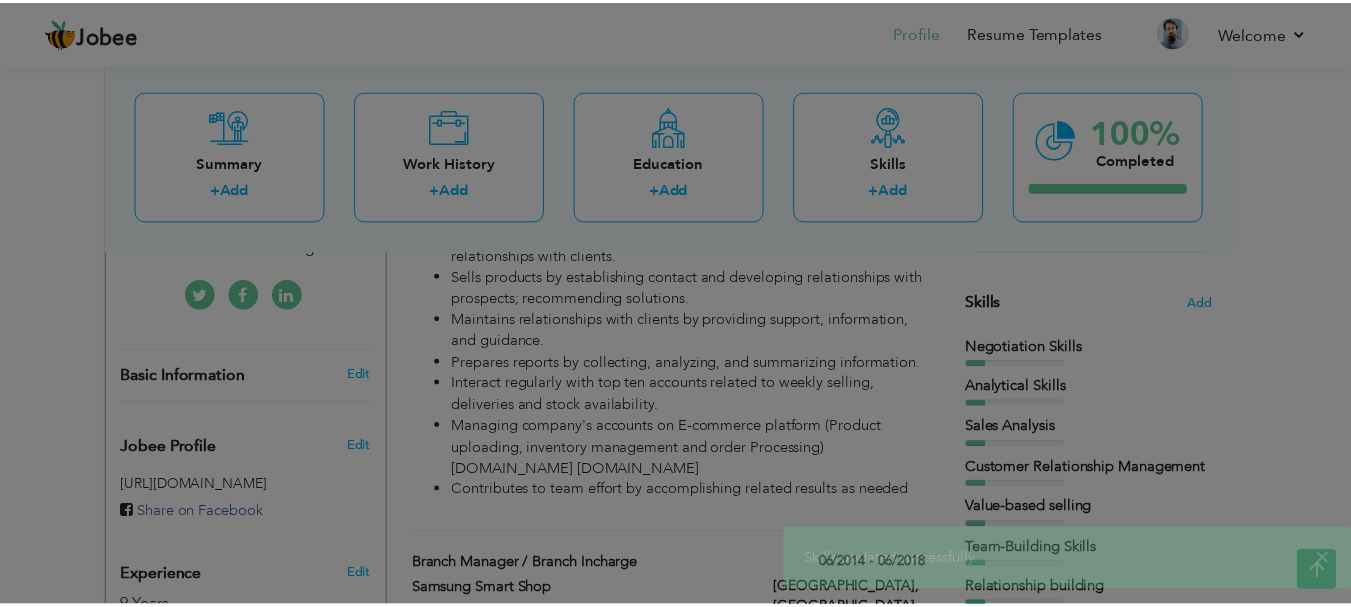 scroll, scrollTop: 0, scrollLeft: 0, axis: both 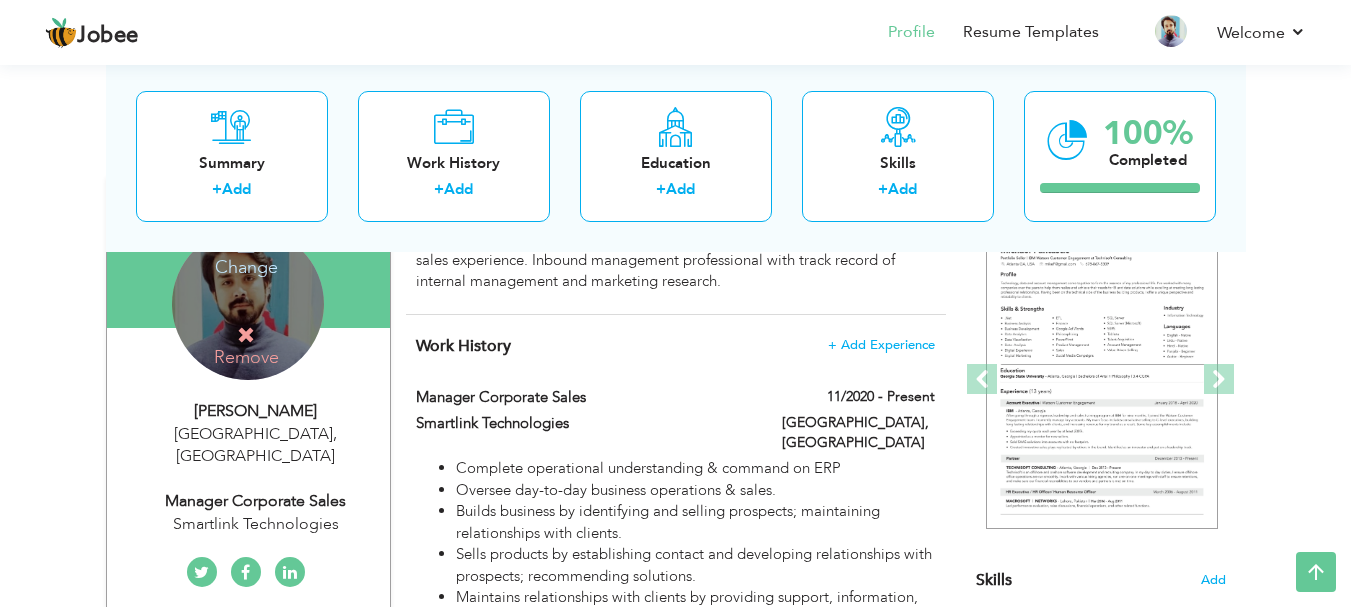 click on "Change" at bounding box center (246, 254) 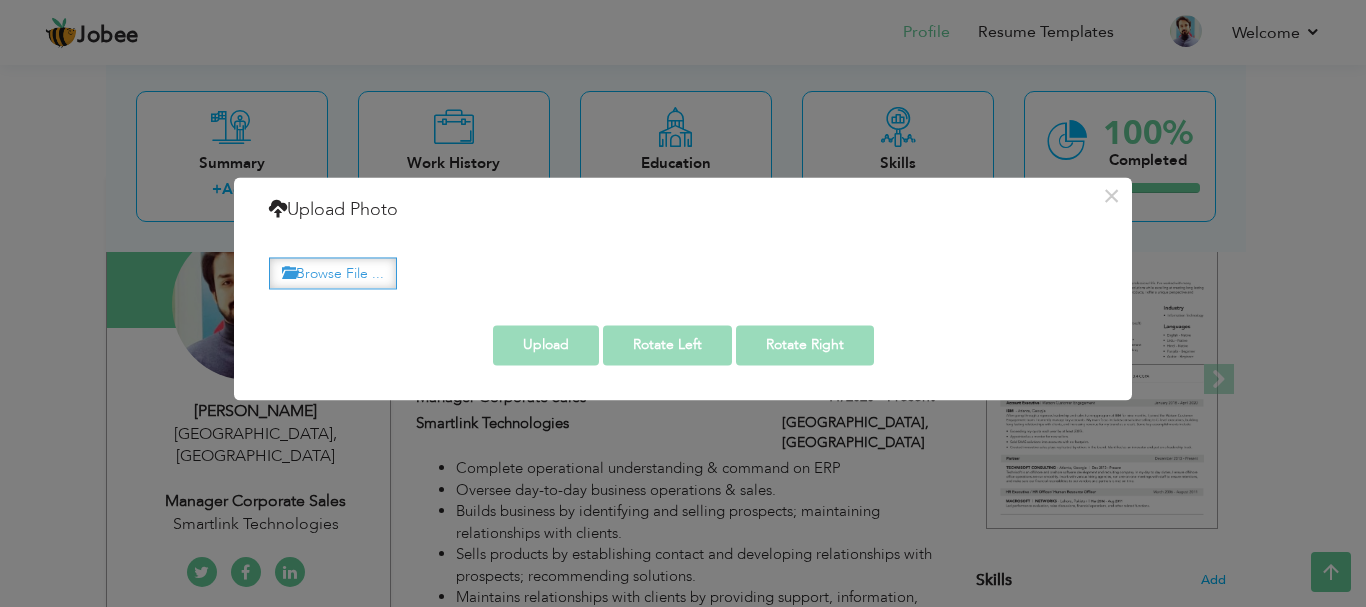 click on "Browse File ..." at bounding box center (333, 273) 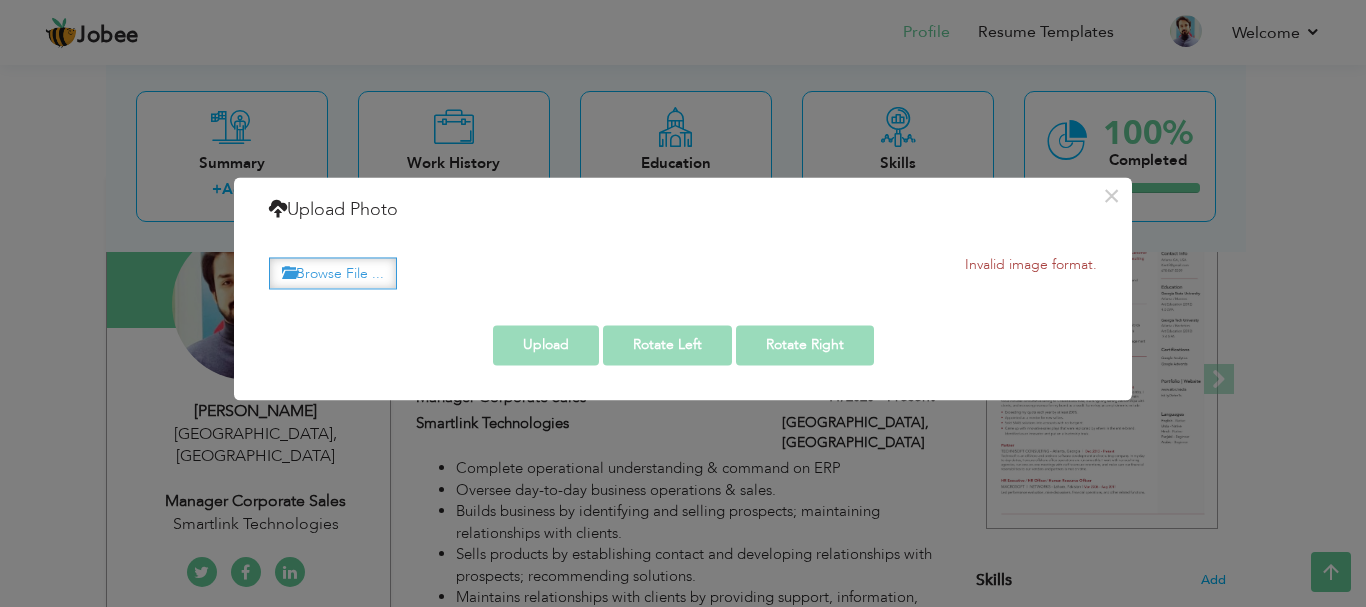 click on "Browse File ..." at bounding box center [333, 273] 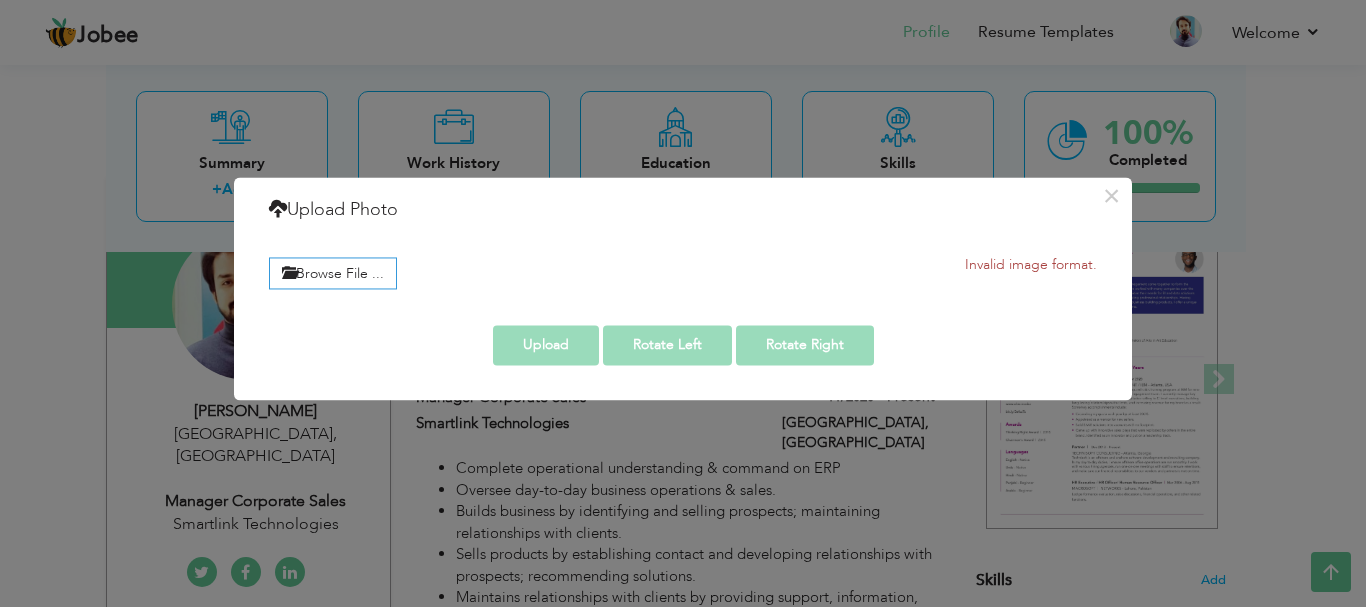 click on "×
Upload Photo" at bounding box center (683, 210) 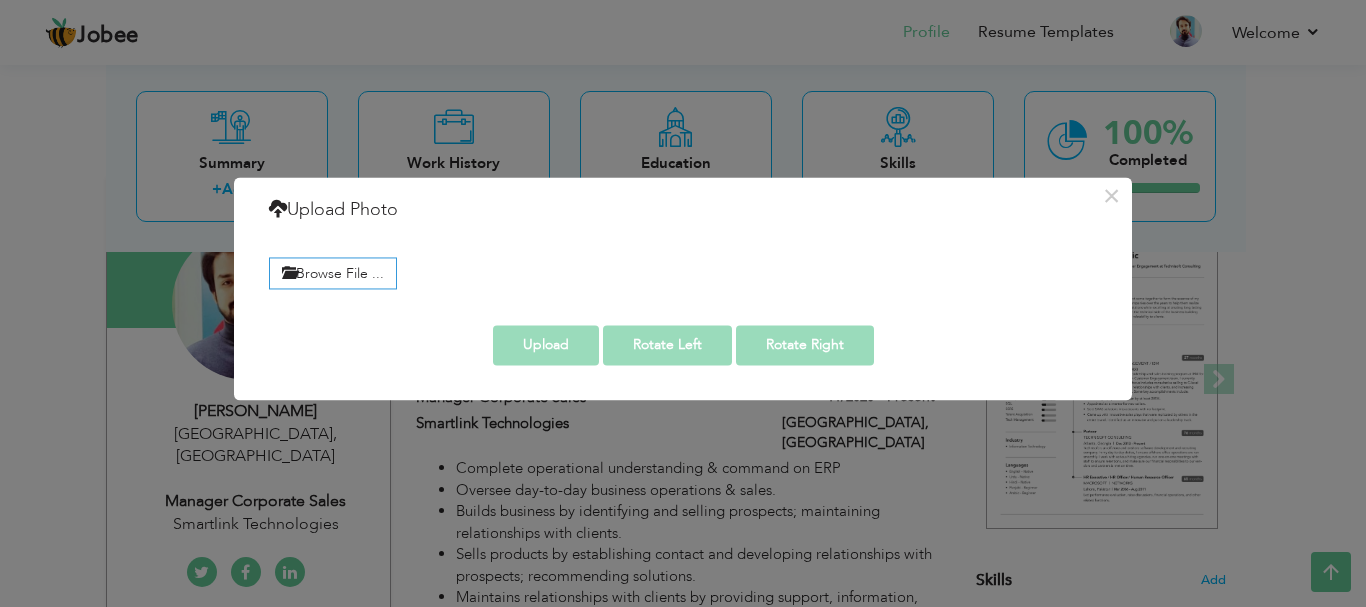 click on "×
Upload Photo
Browse File ...
Invalid image format.
Adjust Photo Preview" at bounding box center [683, 303] 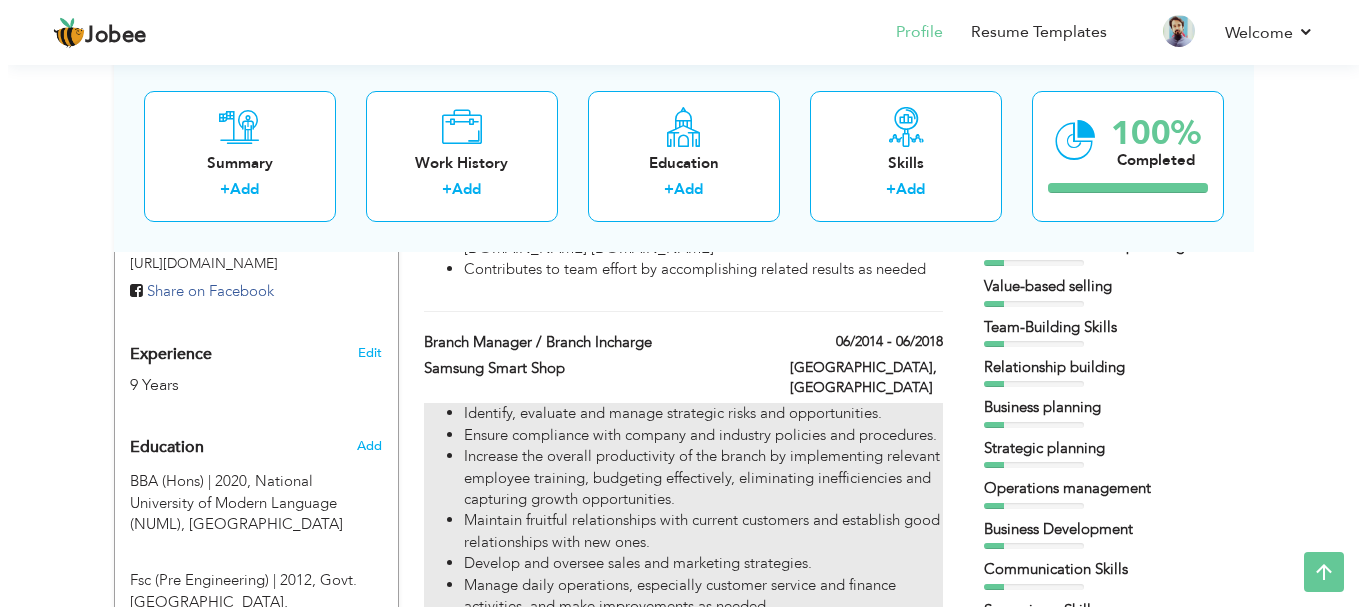 scroll, scrollTop: 700, scrollLeft: 0, axis: vertical 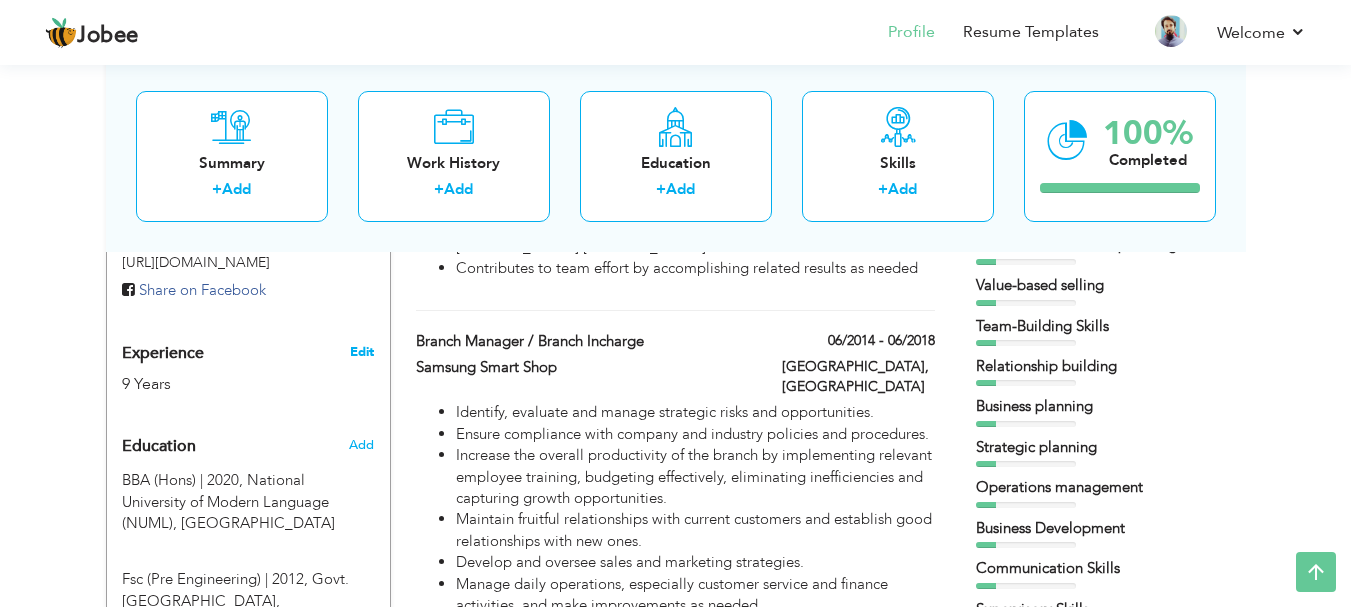 click on "Edit" at bounding box center [362, 352] 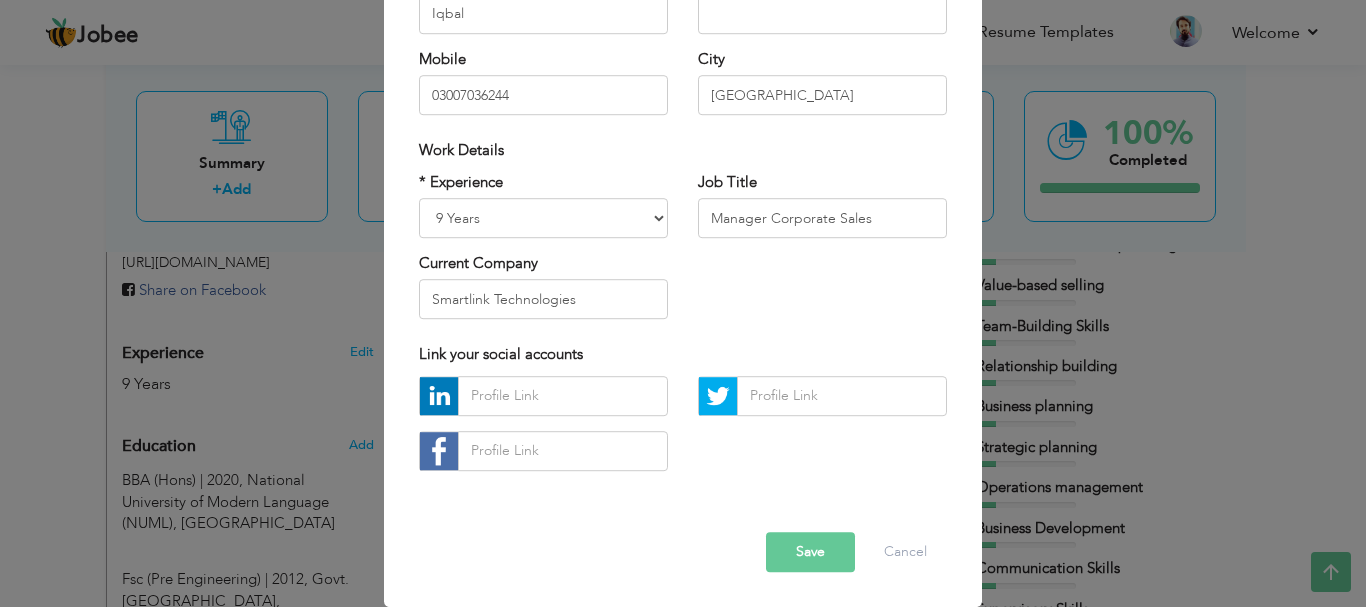 scroll, scrollTop: 0, scrollLeft: 0, axis: both 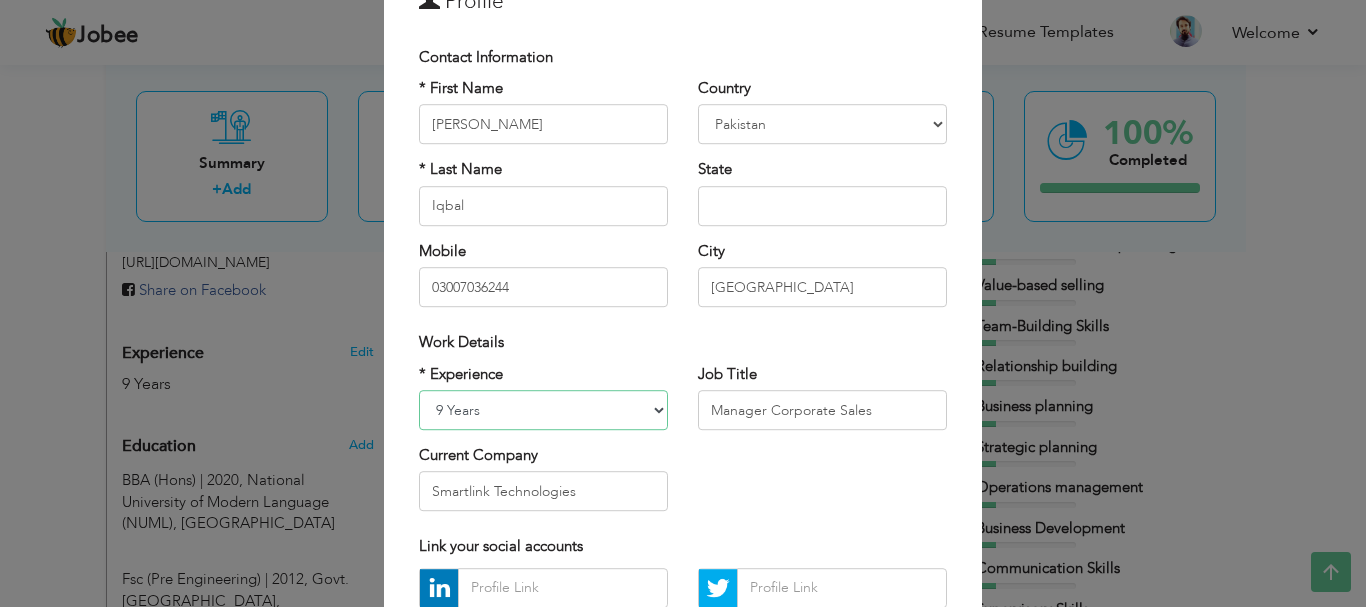 click on "Entry Level Less than 1 Year 1 Year 2 Years 3 Years 4 Years 5 Years 6 Years 7 Years 8 Years 9 Years 10 Years 11 Years 12 Years 13 Years 14 Years 15 Years 16 Years 17 Years 18 Years 19 Years 20 Years 21 Years 22 Years 23 Years 24 Years 25 Years 26 Years 27 Years 28 Years 29 Years 30 Years 31 Years 32 Years 33 Years 34 Years 35 Years More than 35 Years" at bounding box center (543, 410) 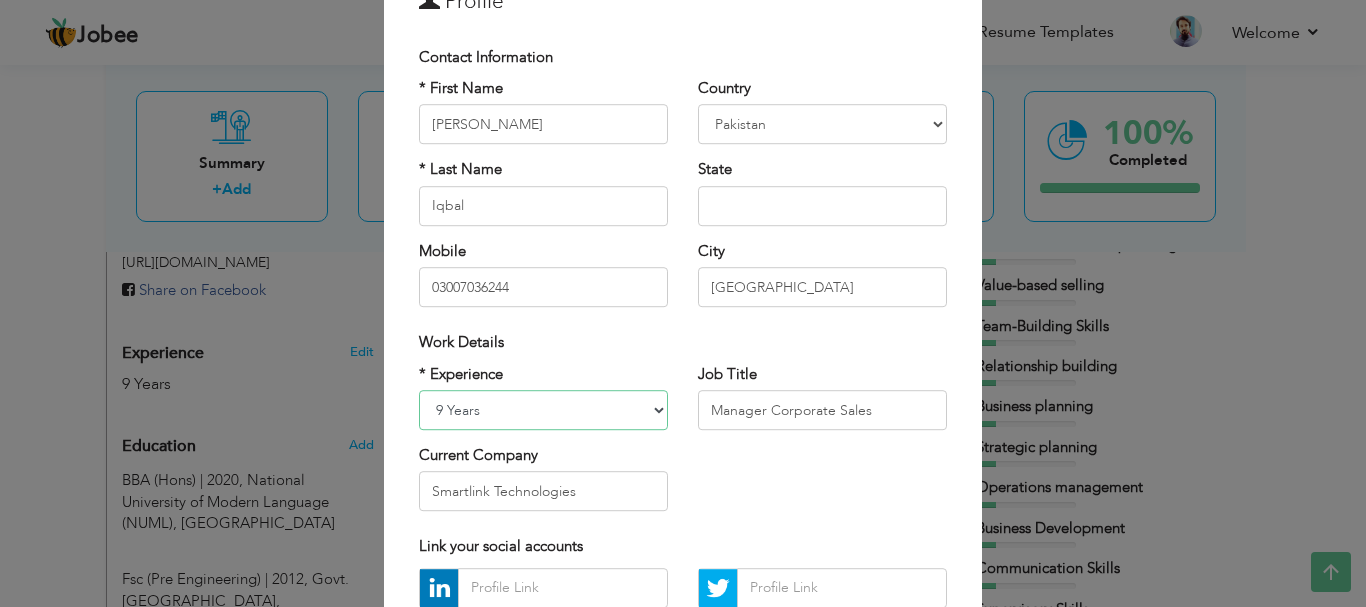 select on "number:12" 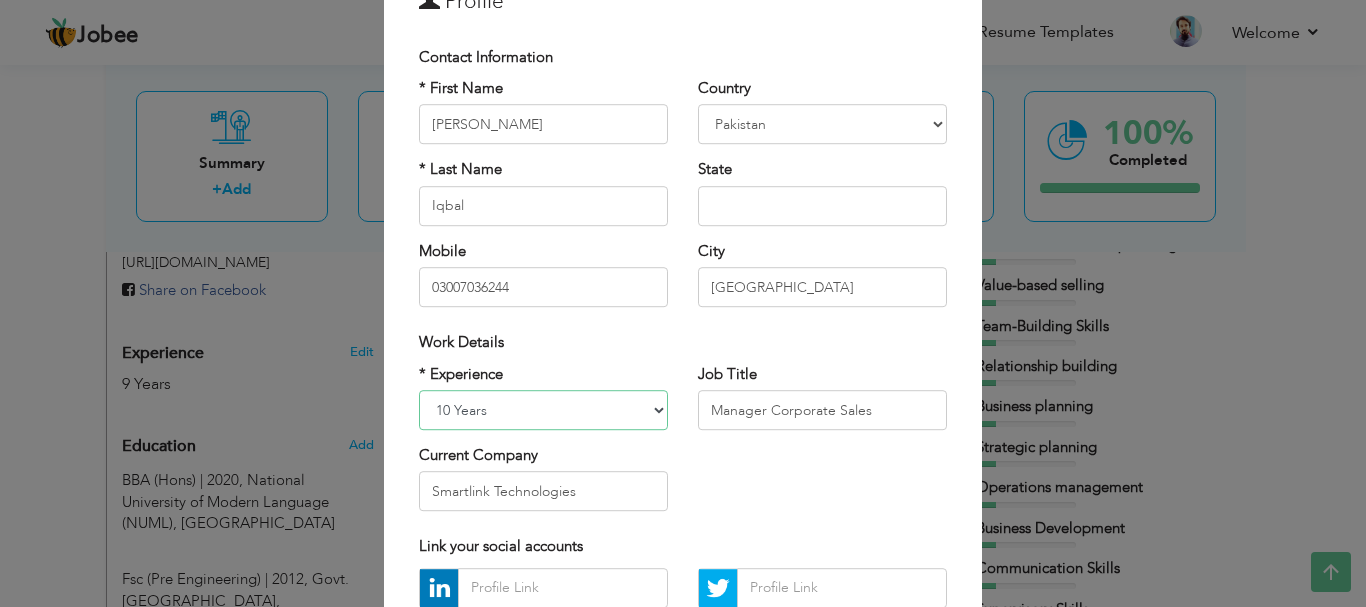 click on "Entry Level Less than 1 Year 1 Year 2 Years 3 Years 4 Years 5 Years 6 Years 7 Years 8 Years 9 Years 10 Years 11 Years 12 Years 13 Years 14 Years 15 Years 16 Years 17 Years 18 Years 19 Years 20 Years 21 Years 22 Years 23 Years 24 Years 25 Years 26 Years 27 Years 28 Years 29 Years 30 Years 31 Years 32 Years 33 Years 34 Years 35 Years More than 35 Years" at bounding box center (543, 410) 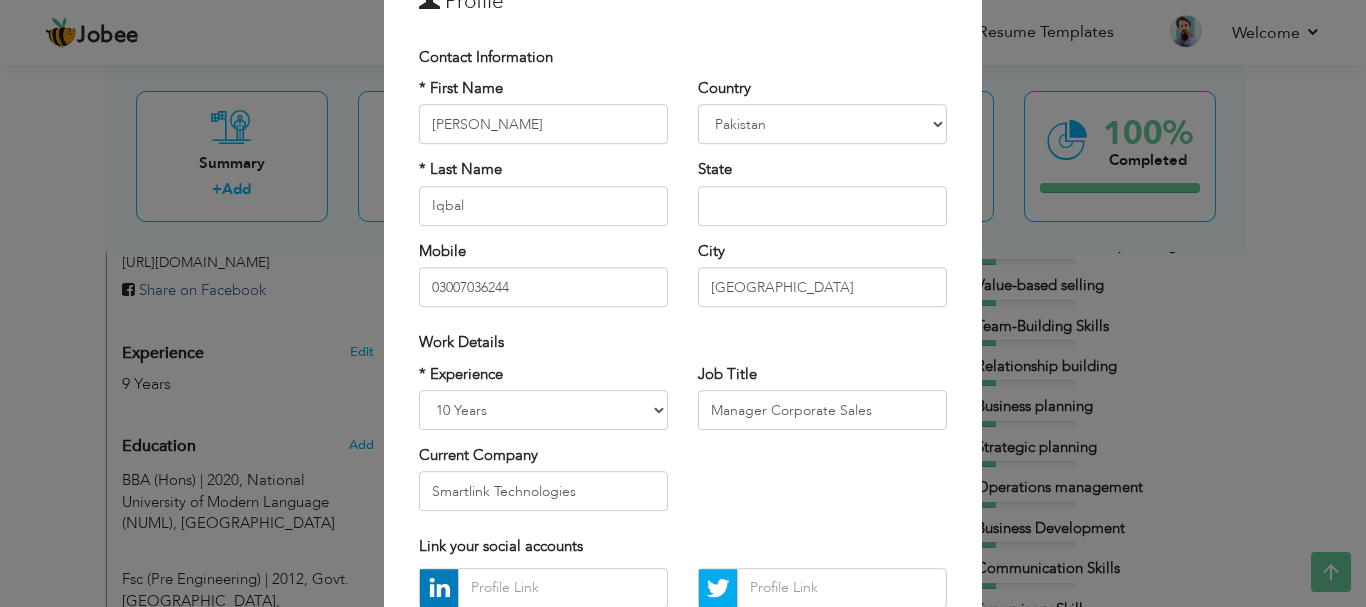 click on "* Experience
Entry Level Less than 1 Year 1 Year 2 Years 3 Years 4 Years 5 Years 6 Years 7 Years 8 Years 9 Years 10 Years 11 Years 12 Years 13 Years 14 Years 15 Years 16 Years 17 Years 18 Years 19 Years 20 Years 21 Years 22 Years 23 Years 24 Years 25 Years 26 Years 27 Years 28 Years 29 Years 30 Years 31 Years 32 Years 33 Years 34 Years 35 Years More than 35 Years
Current Company
Smartlink Technologies
Job Title" at bounding box center (683, 445) 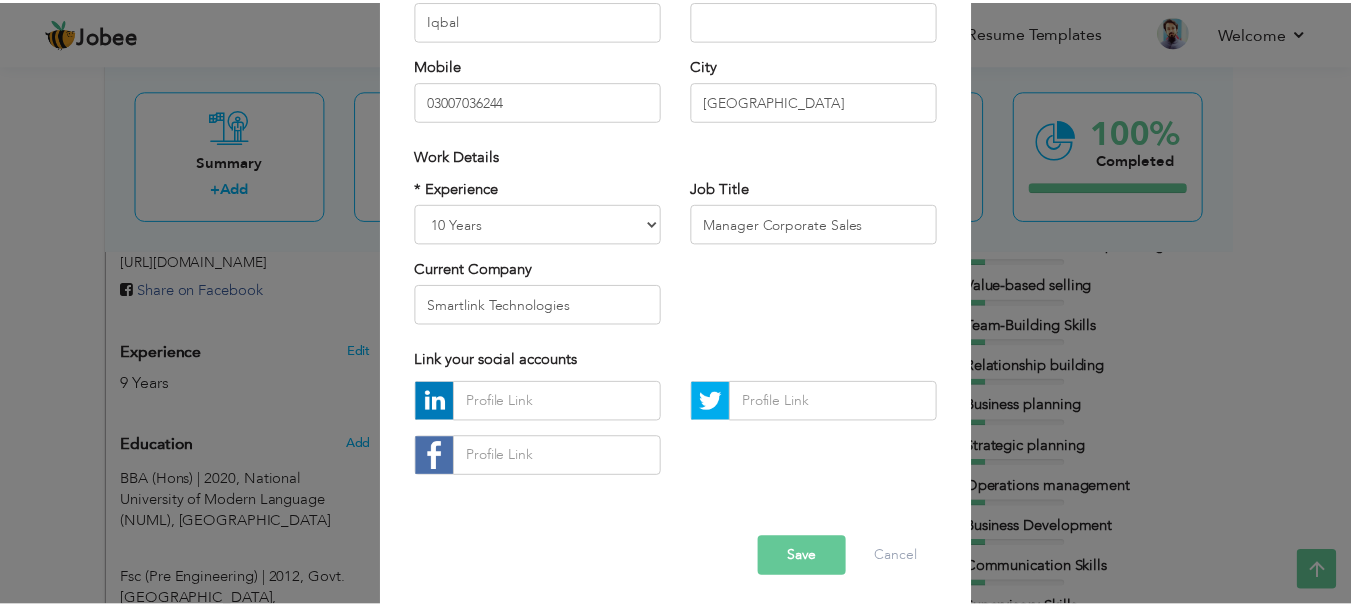 scroll, scrollTop: 292, scrollLeft: 0, axis: vertical 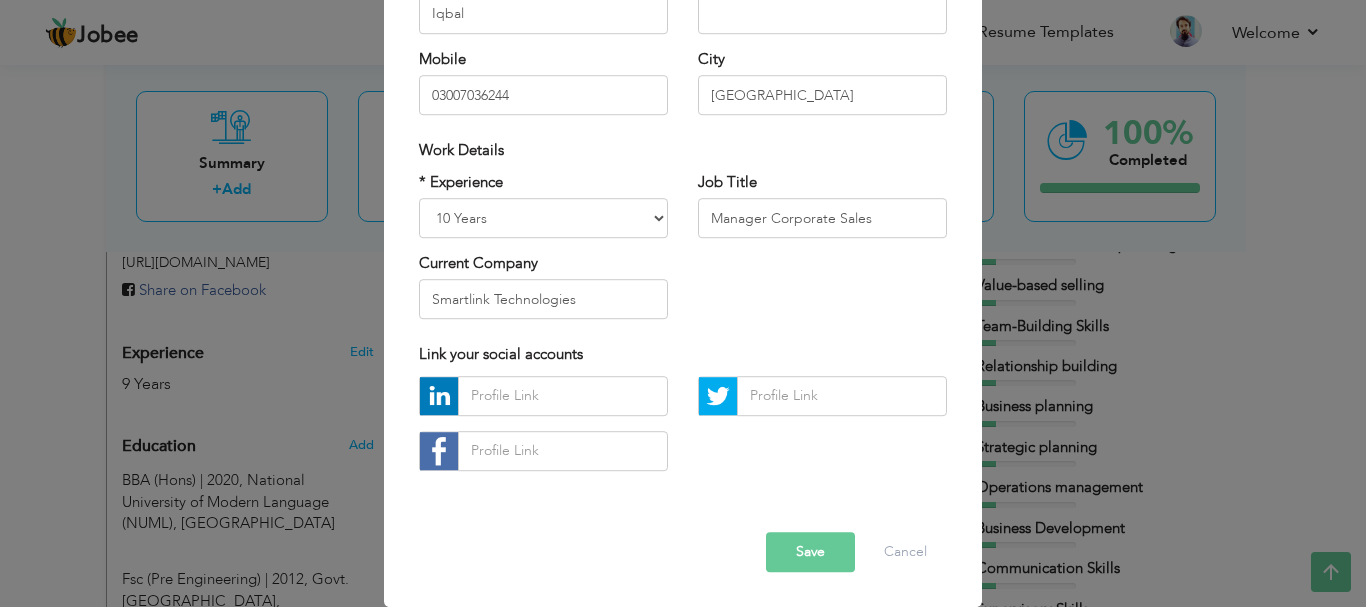 click on "Save" at bounding box center [810, 552] 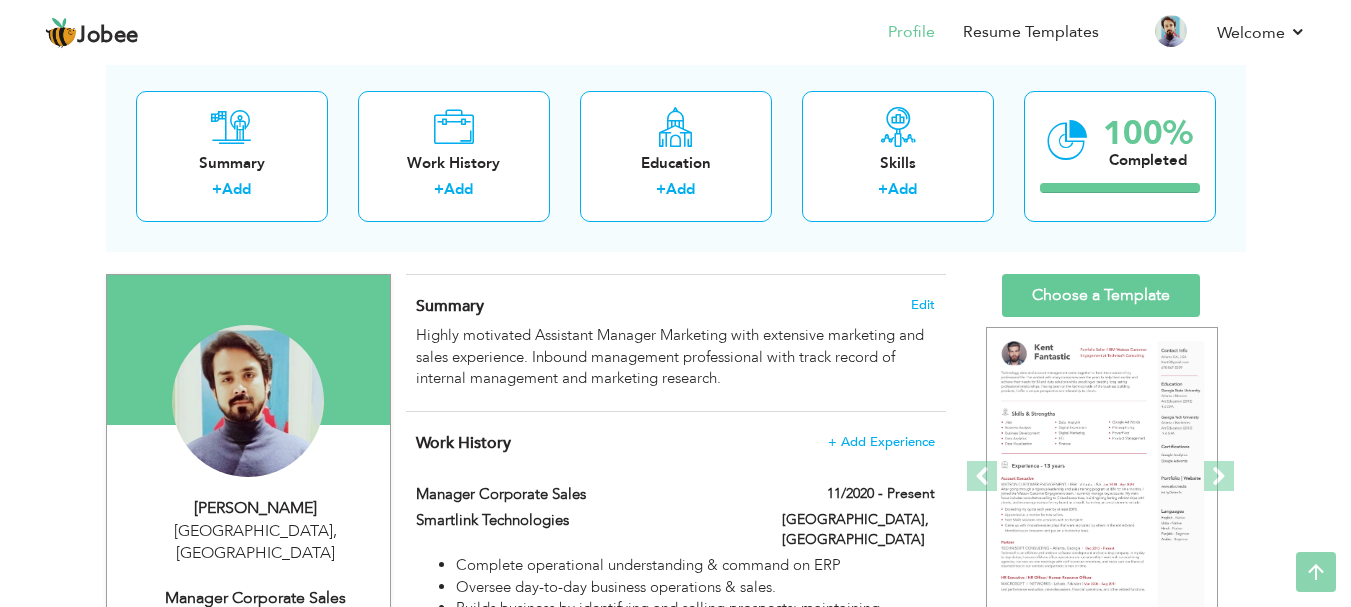 scroll, scrollTop: 100, scrollLeft: 0, axis: vertical 